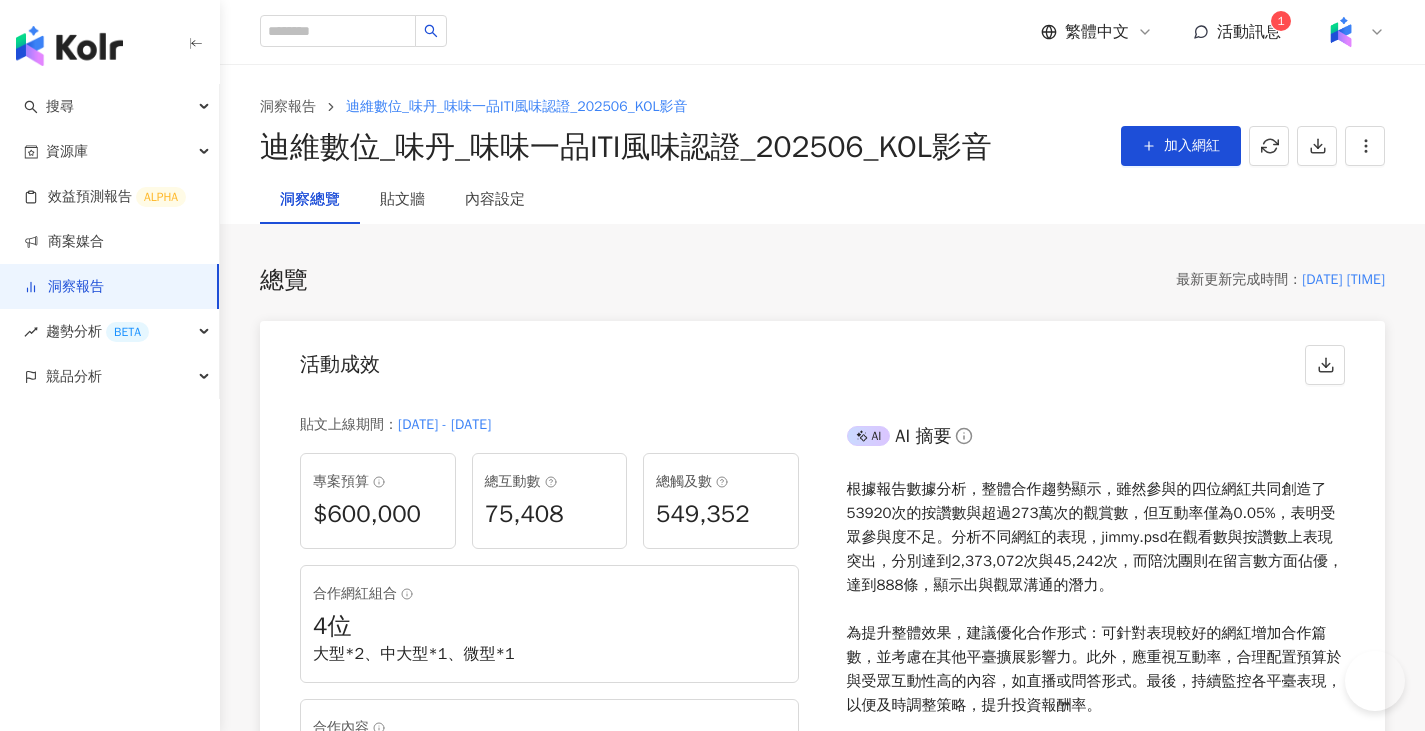 click on "按讚數" at bounding box center [1229, 1744] 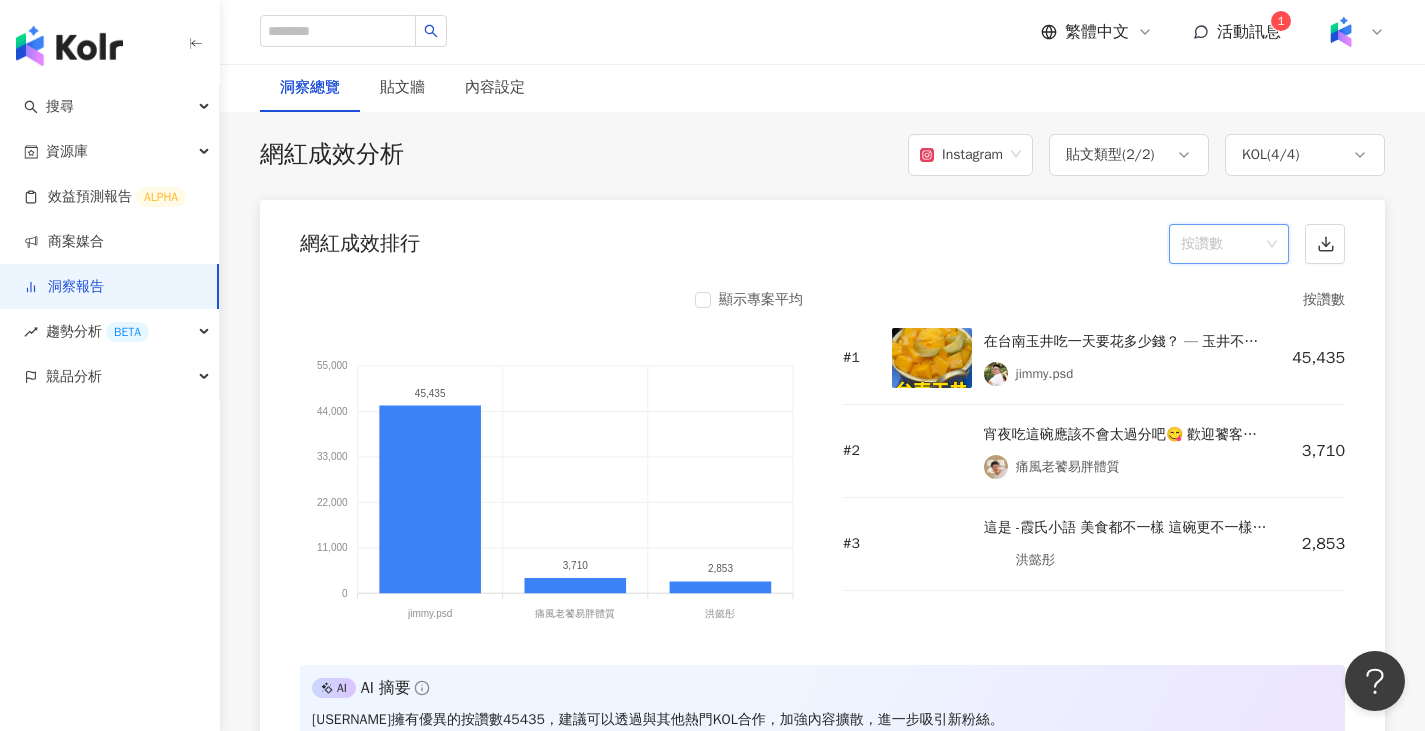 scroll, scrollTop: 0, scrollLeft: 0, axis: both 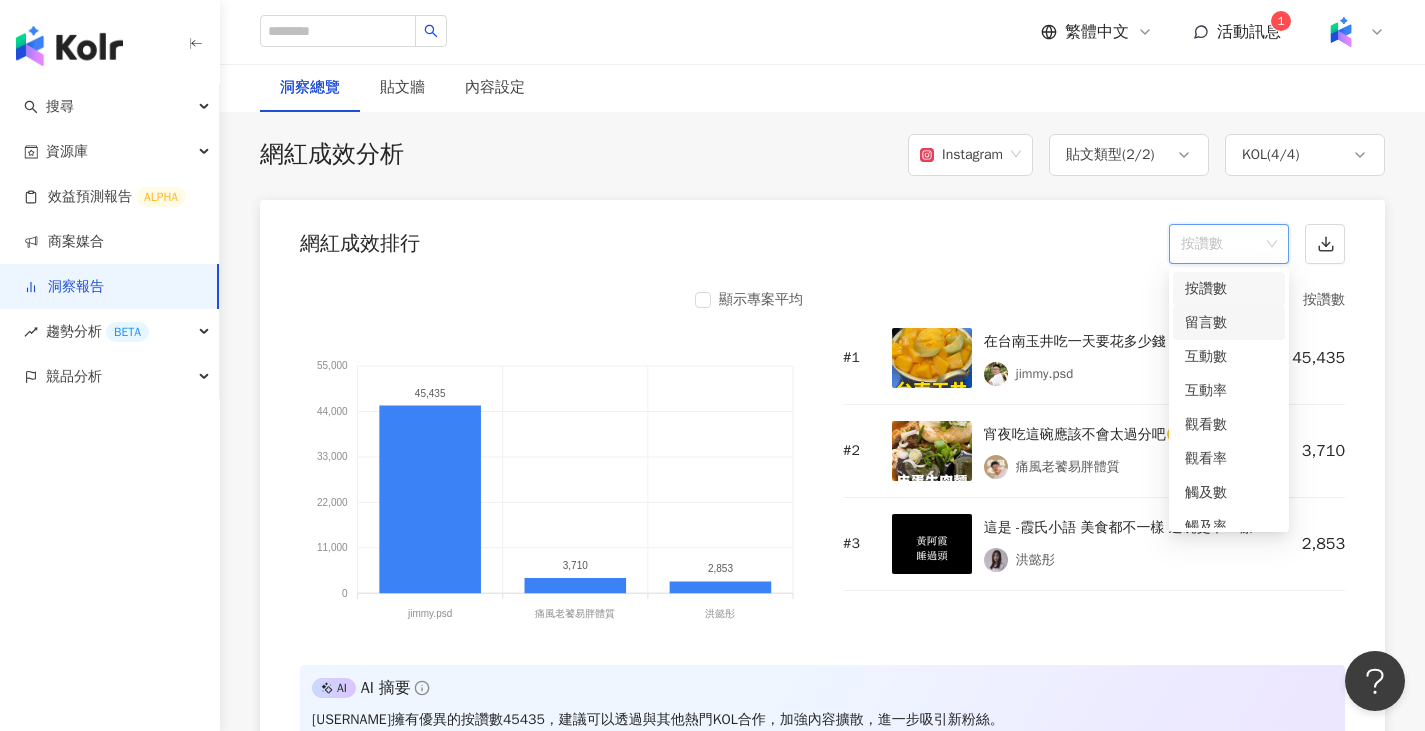 click on "留言數" at bounding box center [1229, 323] 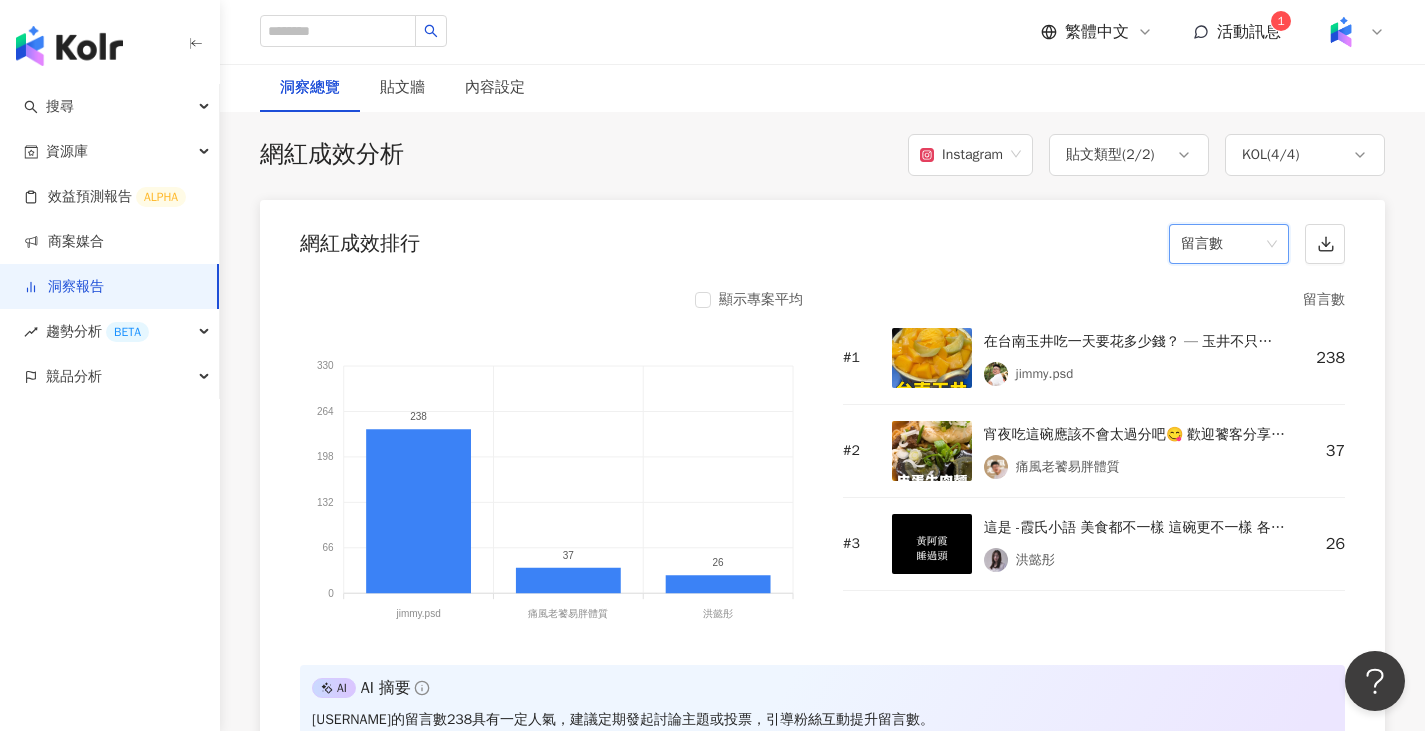 click on "留言數" at bounding box center (1229, 244) 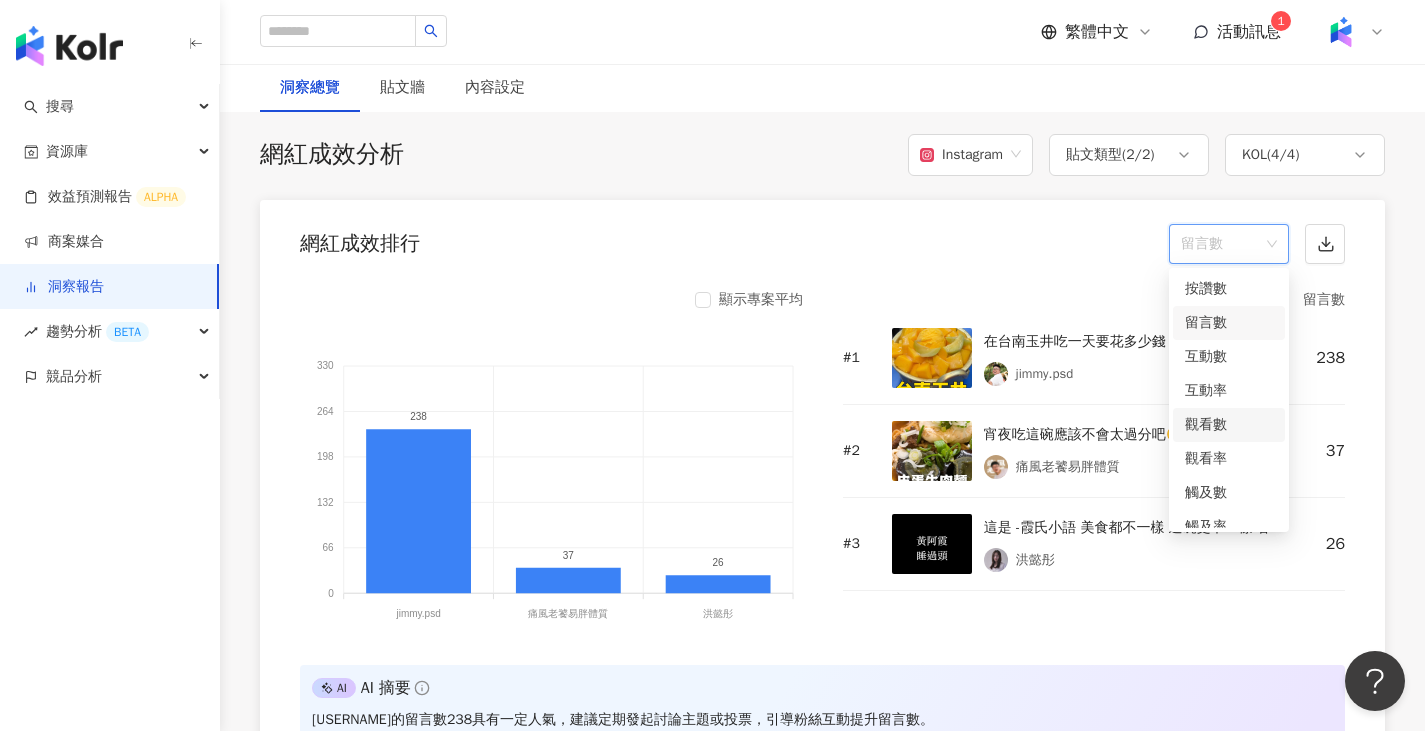 click on "觀看數" at bounding box center (1229, 425) 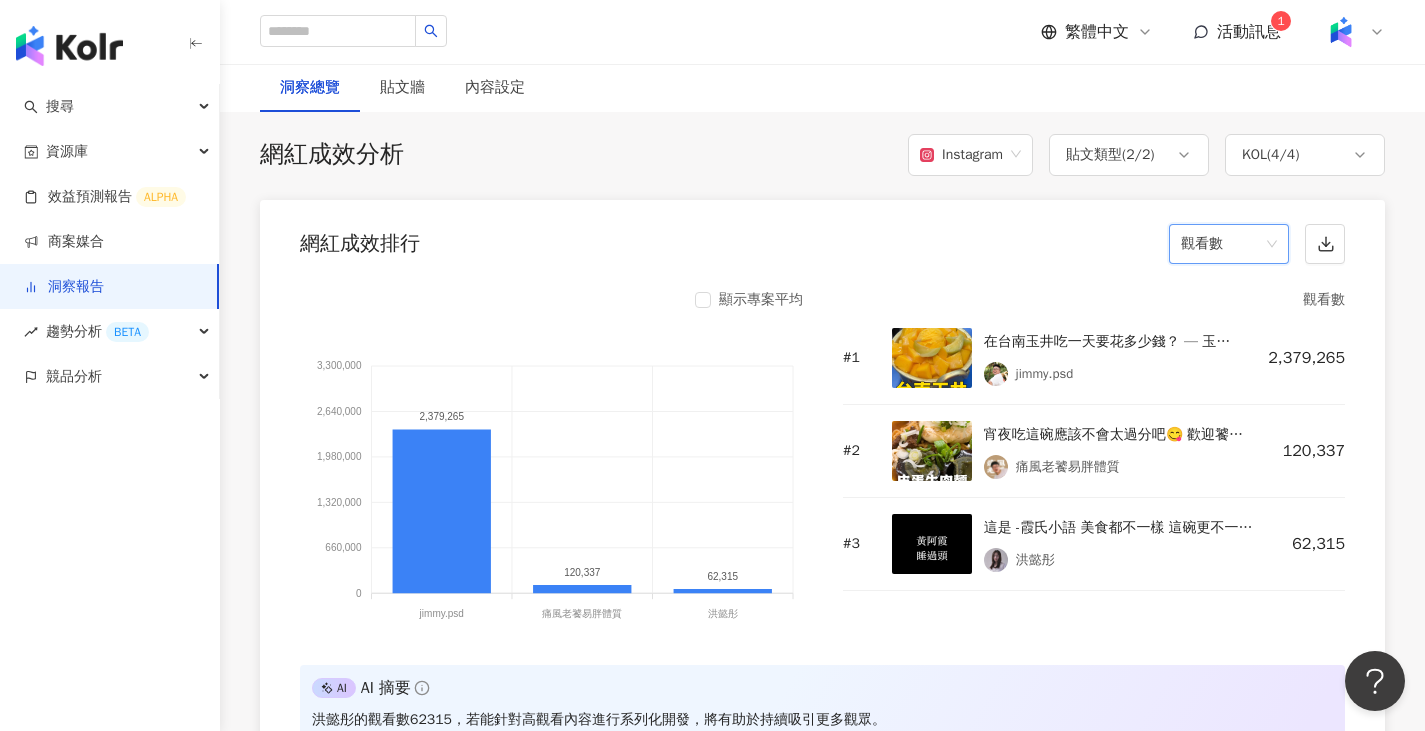 click on "觀看數" at bounding box center [1229, 244] 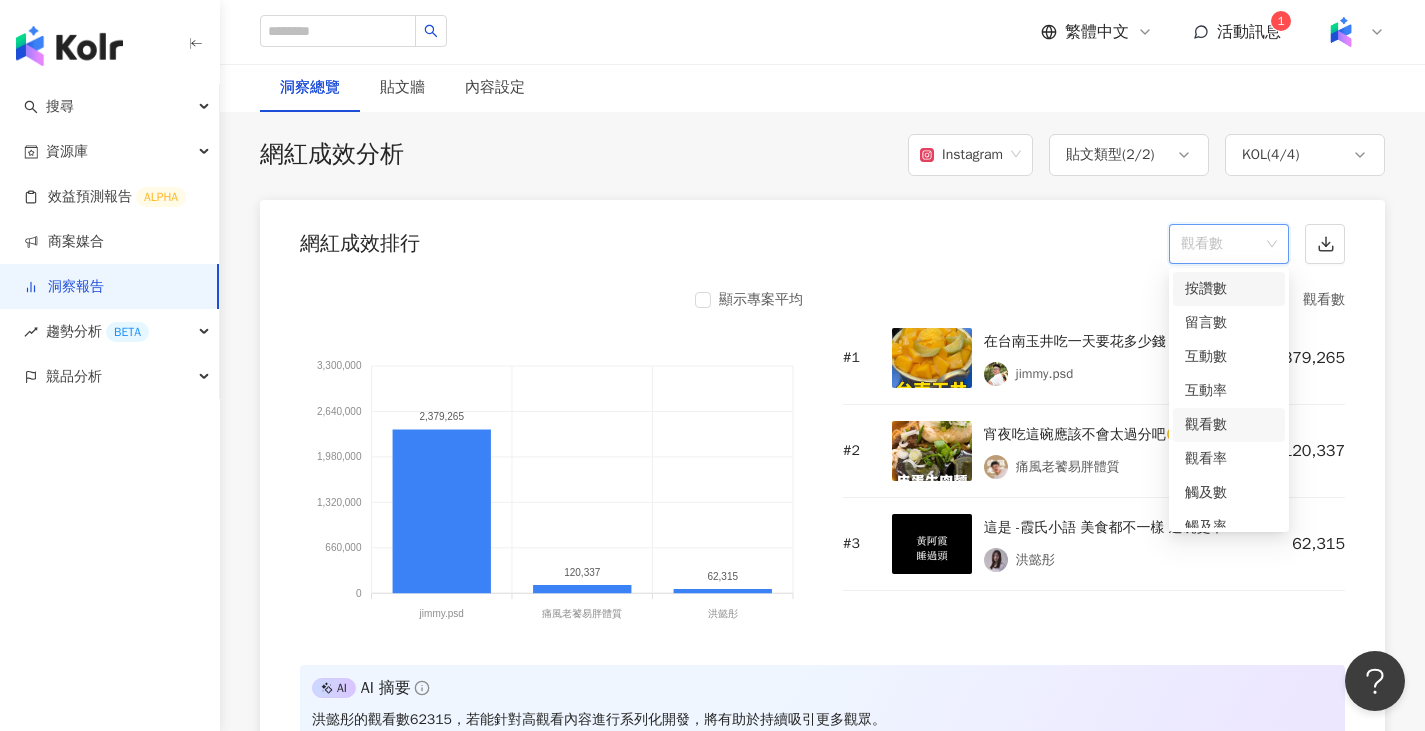 click on "按讚數" at bounding box center (1229, 289) 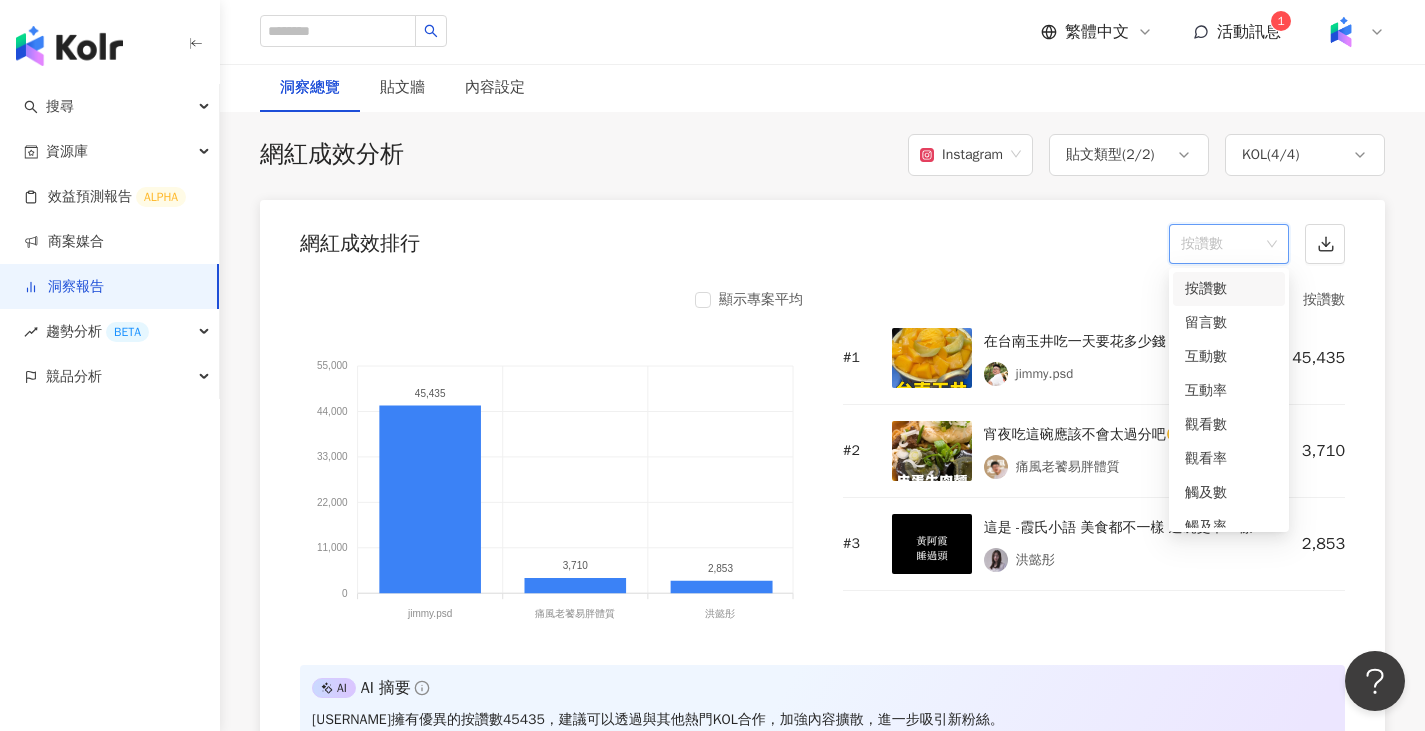 click on "按讚數" at bounding box center (1229, 244) 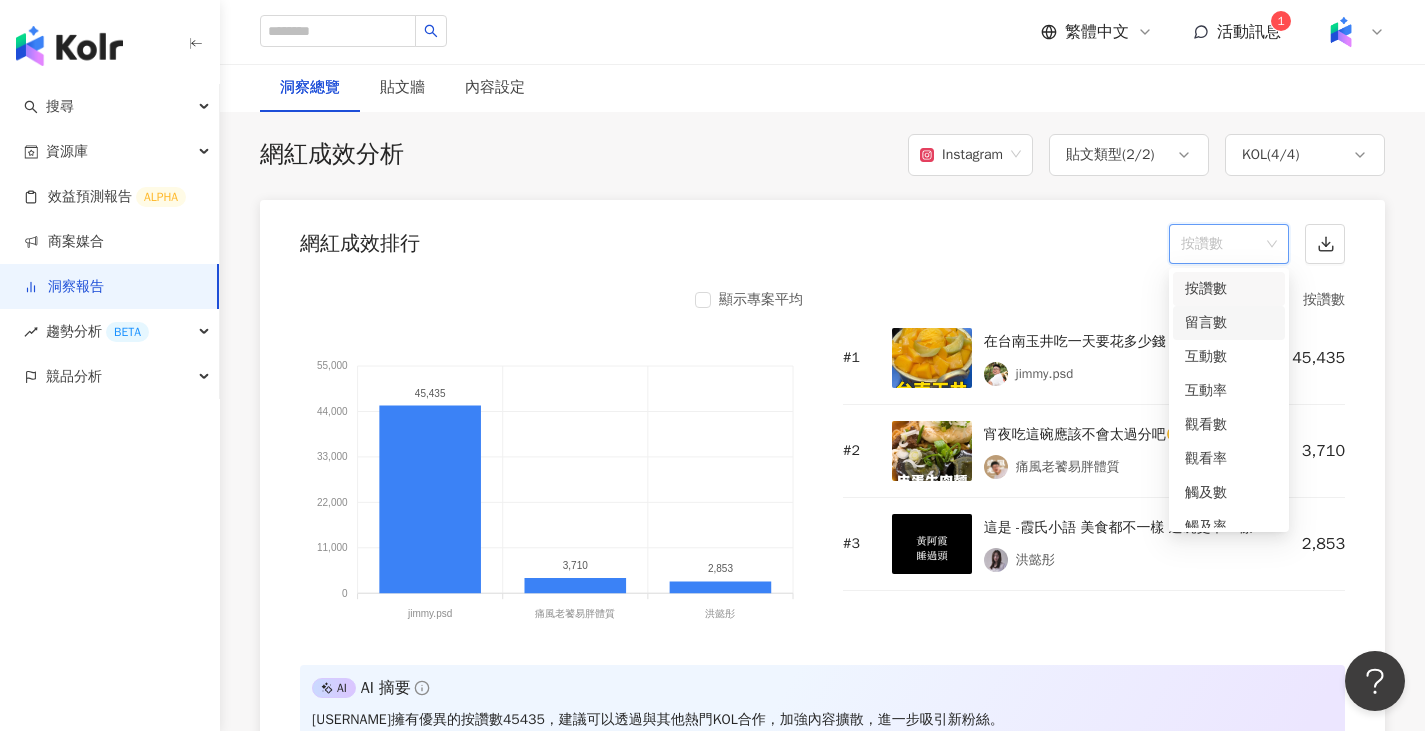 click on "留言數" at bounding box center (1229, 323) 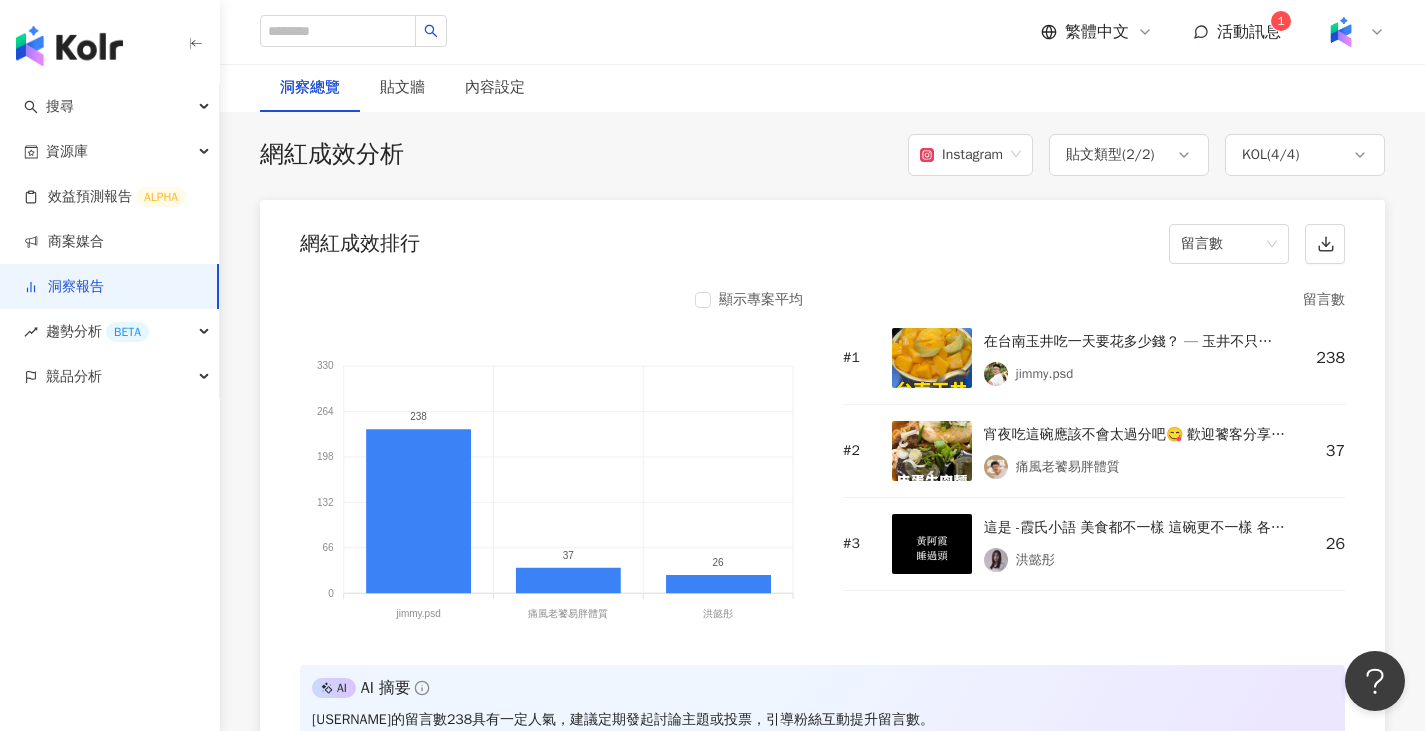 click on "網紅成效排行 留言數" at bounding box center [822, 238] 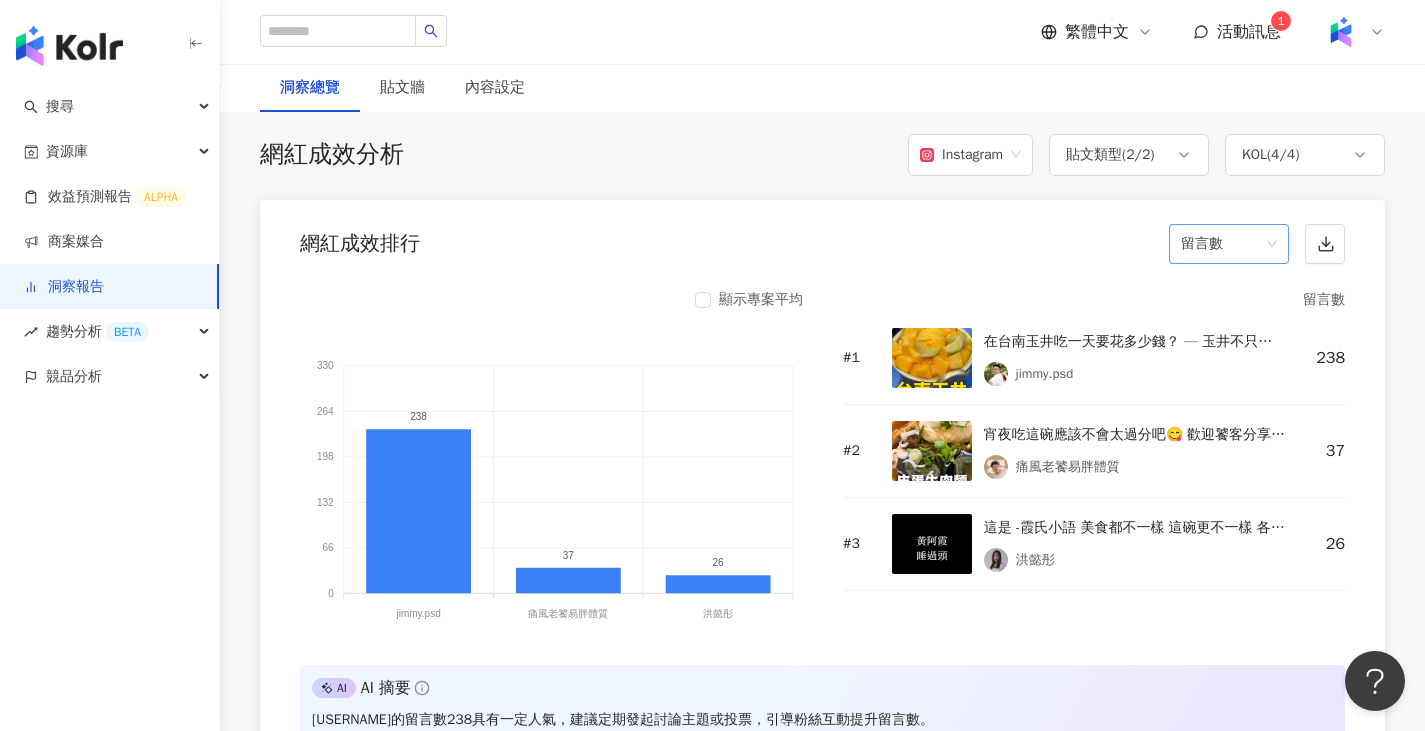 click on "留言數" at bounding box center (1229, 244) 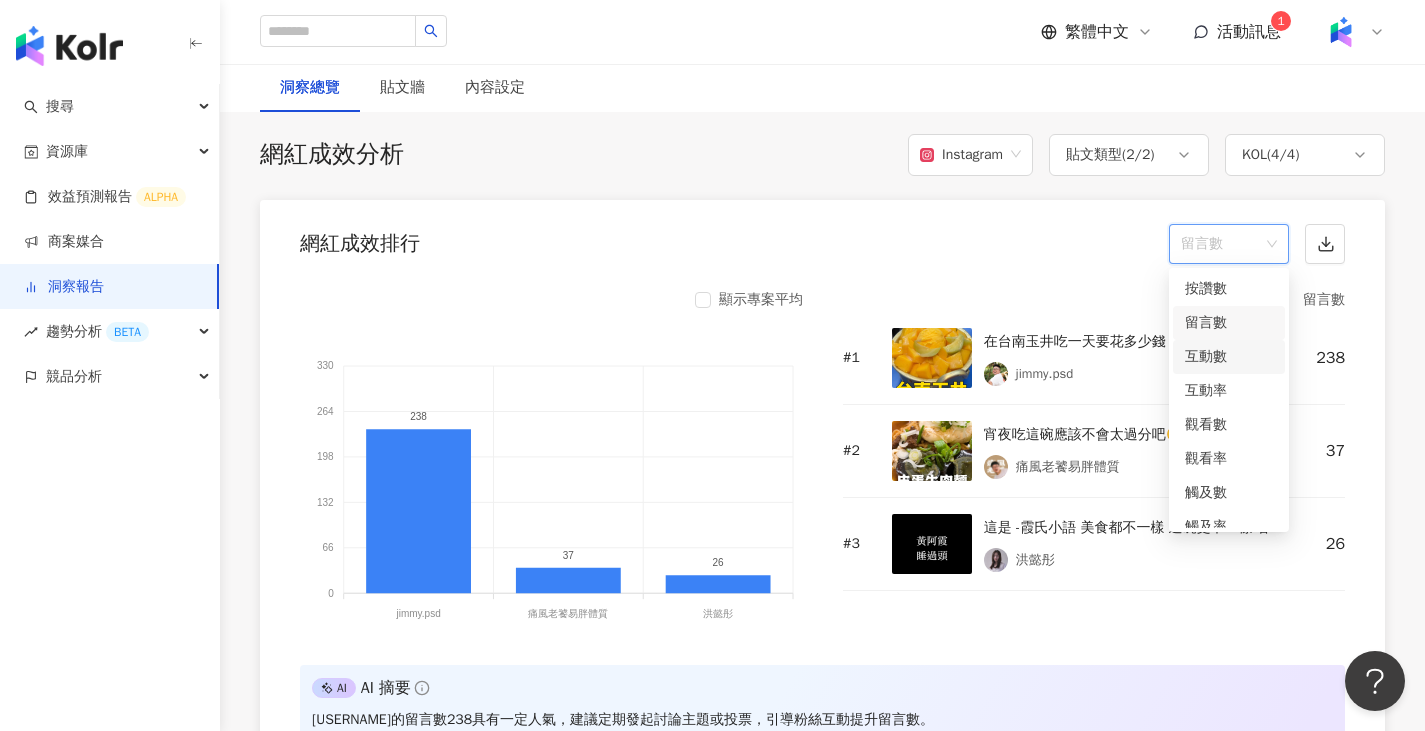 click on "互動數" at bounding box center [1229, 357] 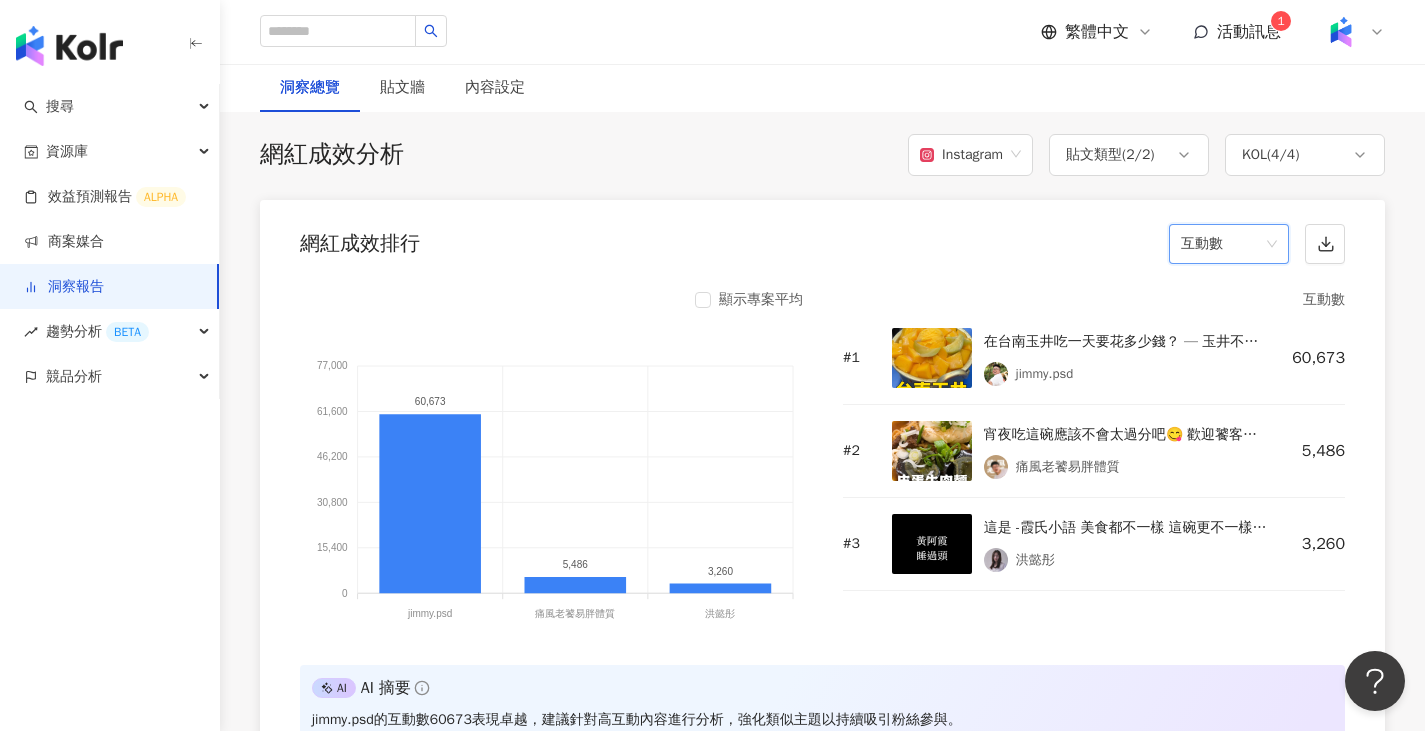 click on "顯示專案平均 77,000 77,000 61,600 61,600 46,200 46,200 30,800 30,800 15,400 15,400 0 0 60,673 5,486 3,260 jimmy.psd jimmy.psd 痛風老饕易胖體質 痛風老饕易胖體質 洪懿彤 洪懿彤 互動數 # 1 在台南玉井吃一天要花多少錢？
—
玉井不只芒果🥭 還有好多美食🤤
本集清單：
📍玉井手工小籠湯包
📍玉井讚冰店-芒果冰
📍玉井二空涼麵
📍阿國牛肉湯
📍臭豆腐(玉井中華路)
📍臺南市農產運銷股份有限公司 玉井場
📍宮仔檸檬雞
【 國際認證的美味 味味一品】
味味一品是唯一全暢銷口味得到🍜
食品界米其林ITI風味絕佳獎章的品牌
天香川味牛肉麵 和 原汁珍味爌肉麵
還拿到兩星等級高分殊榮🌟
快到便利商店、超市享受國際認證的泡麵
—
#味味一品 #台南美食 #我是智明
*特別感謝【 味味一品 】贊助 jimmy.psd 60,673 # 2 痛風老饕易胖體質 5,486 # 3 洪懿彤 3,260 AI AI 摘要" at bounding box center [822, 521] 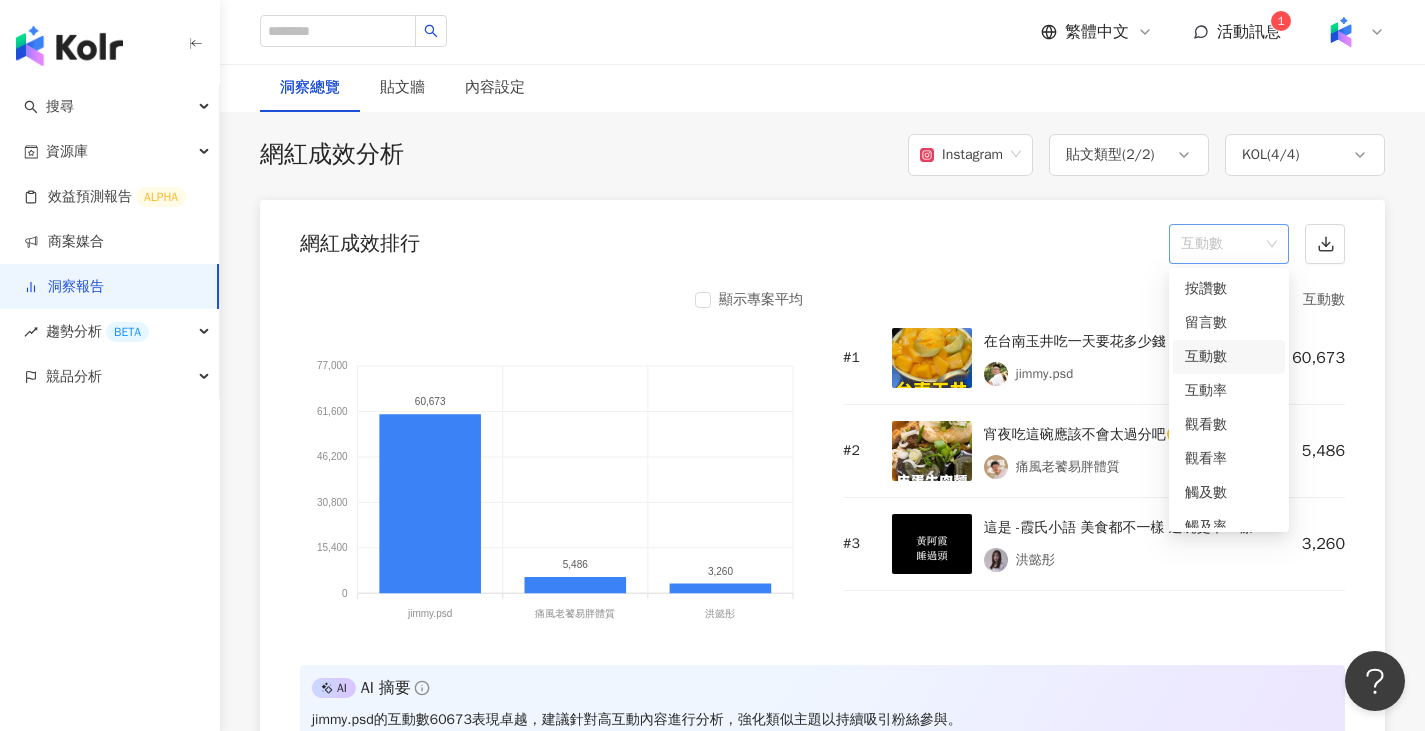 click on "互動數" at bounding box center (1229, 244) 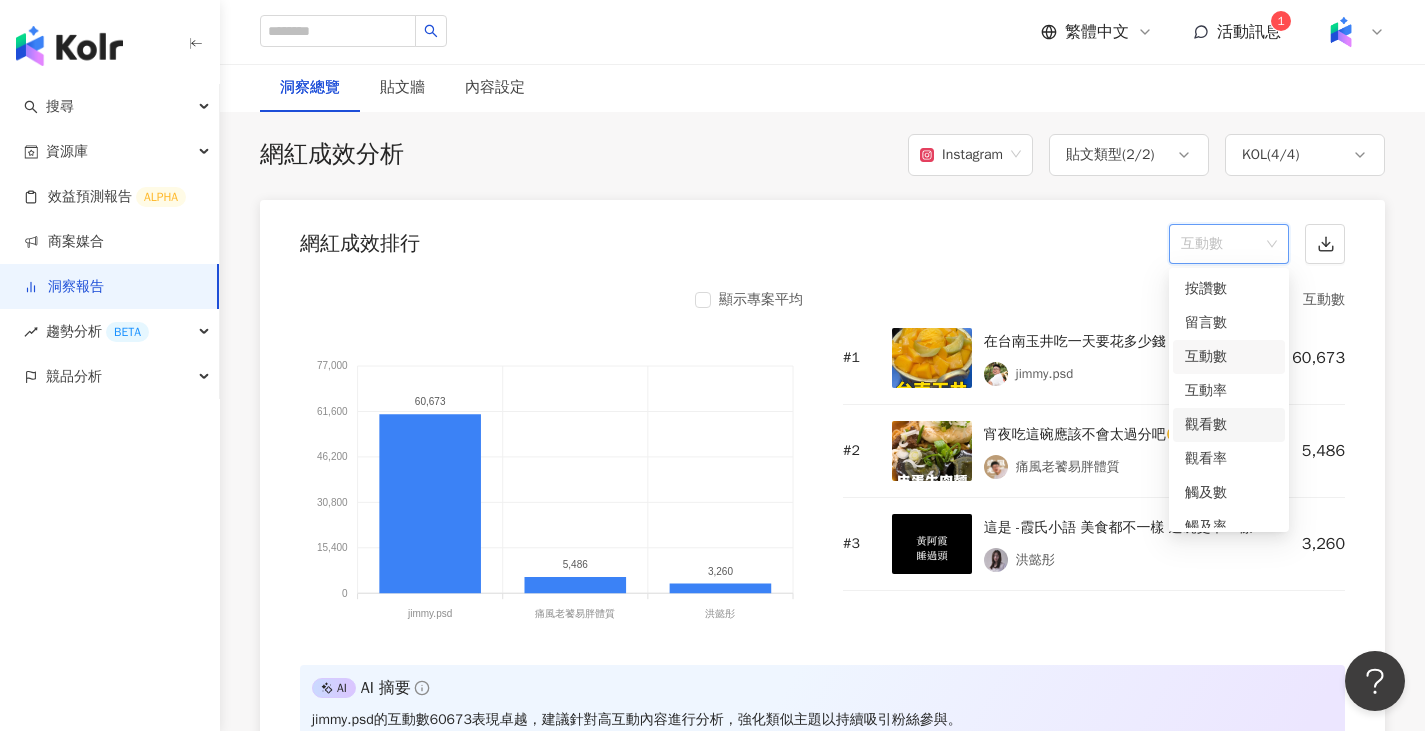 click on "觀看數" at bounding box center (1229, 425) 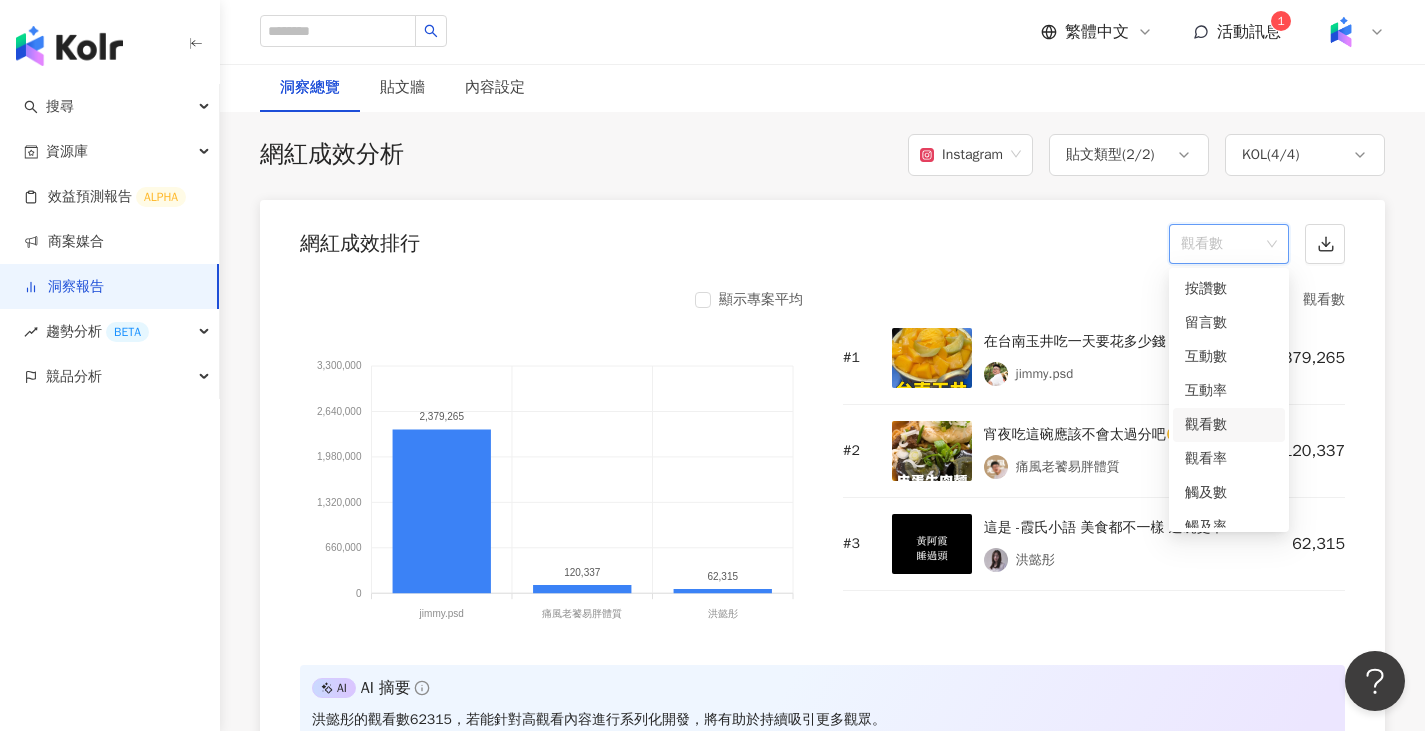click on "觀看數" at bounding box center (1229, 244) 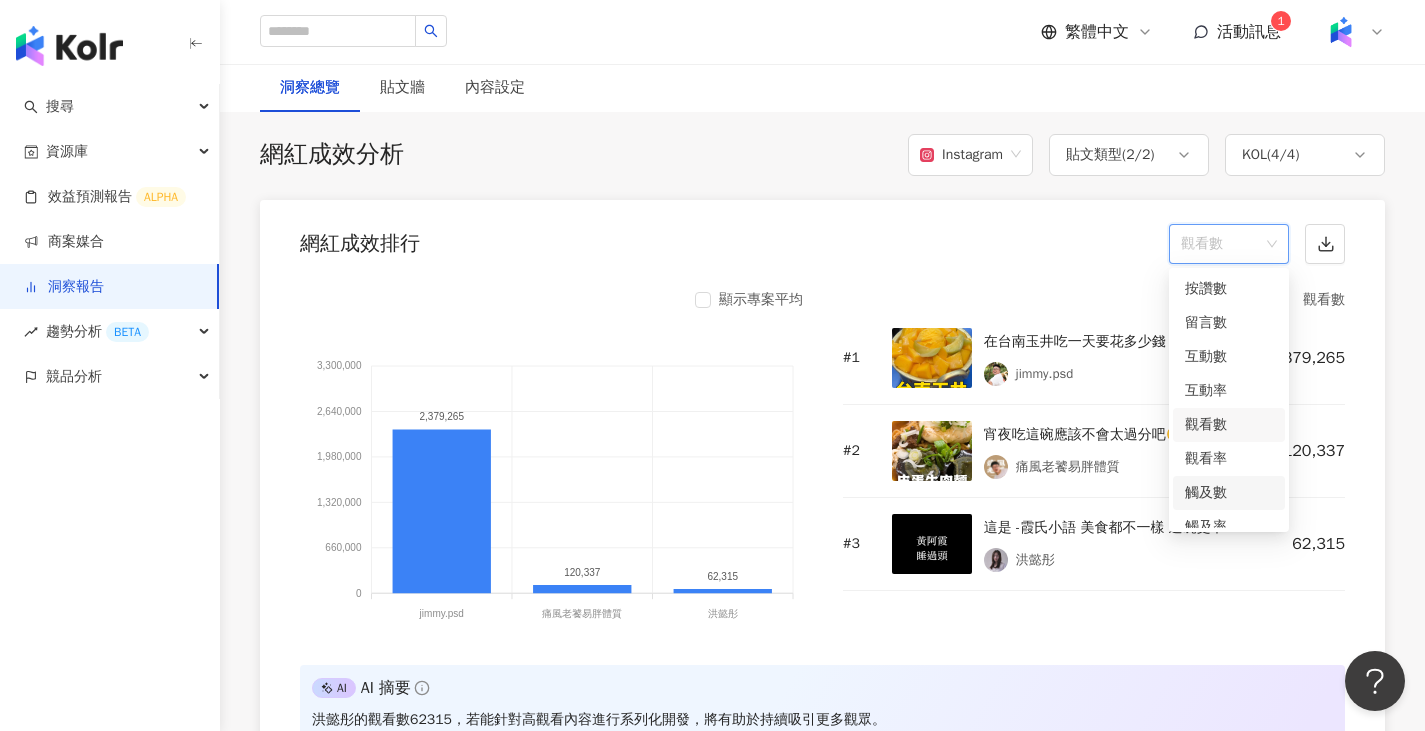 click on "觸及數" at bounding box center (1229, 493) 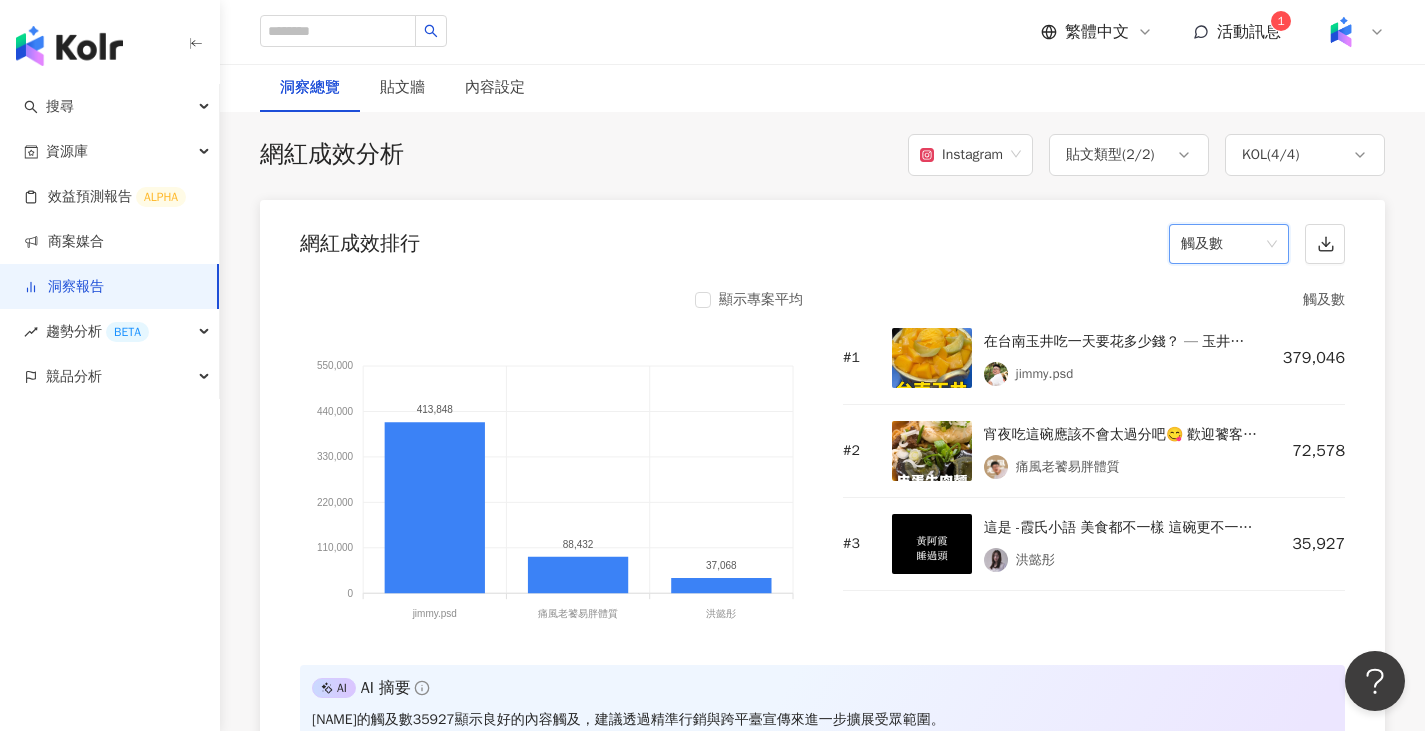 click on "觸及數" at bounding box center [1229, 244] 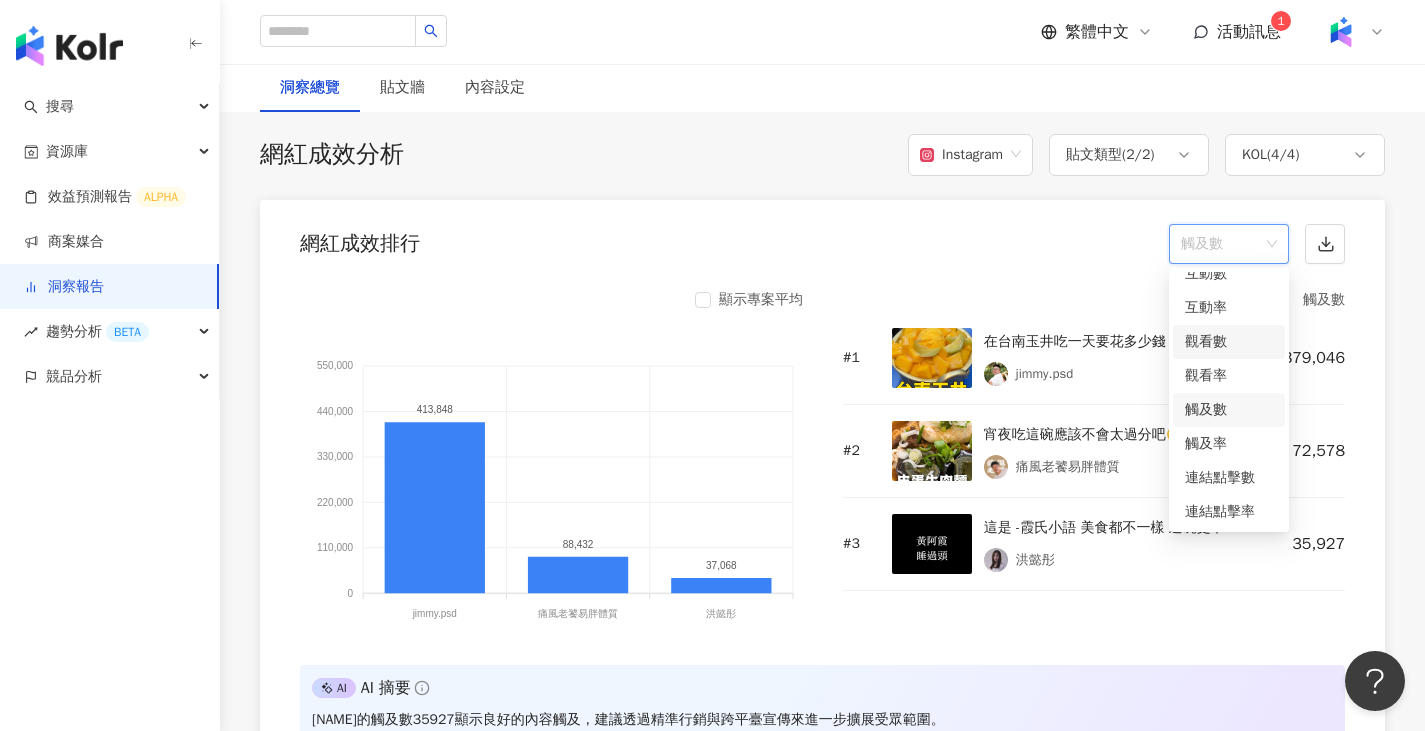 scroll, scrollTop: 84, scrollLeft: 0, axis: vertical 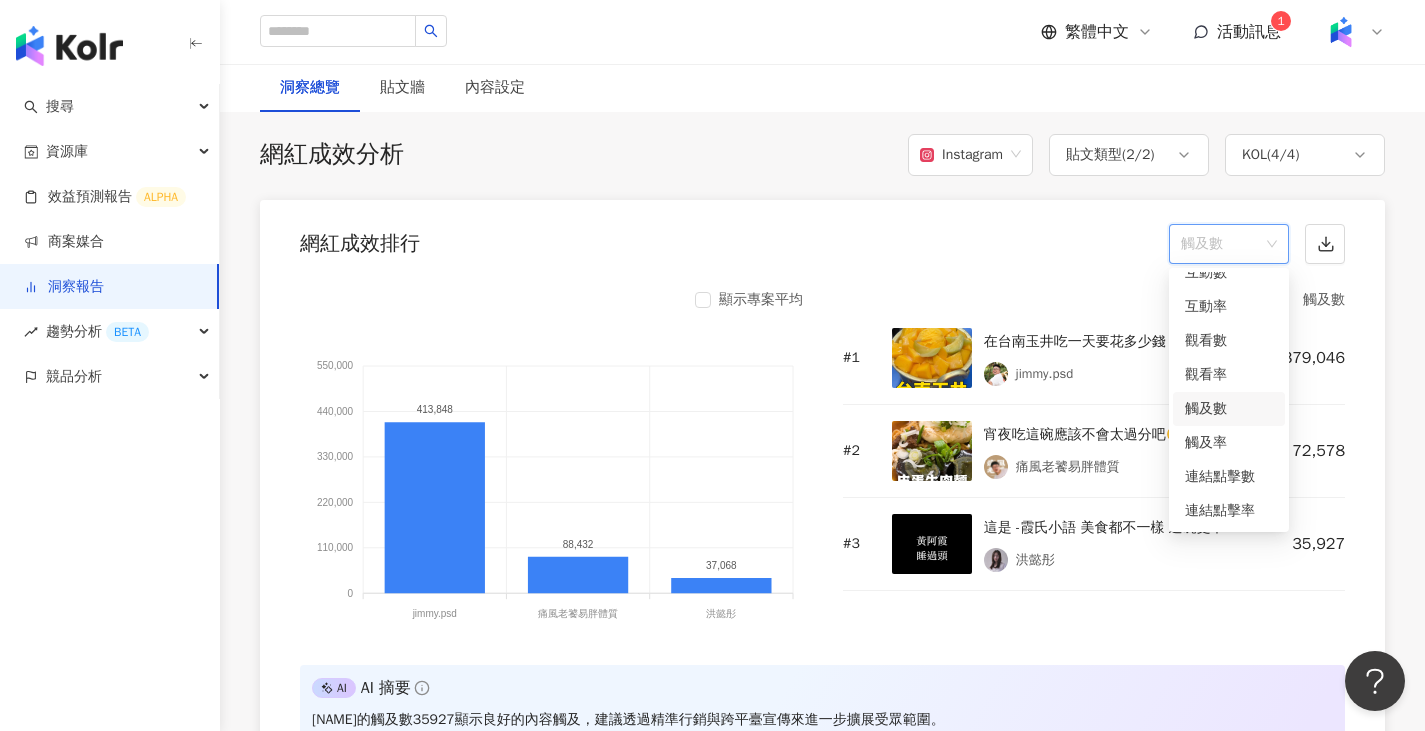 click on "顯示專案平均 550,000 550,000 440,000 440,000 330,000 330,000 220,000 220,000 110,000 110,000 0 0 413,848 88,432 37,068 jimmy.psd jimmy.psd 痛風老饕易胖體質 痛風老饕易胖體質 洪懿彤 洪懿彤 觸及數 # 1 在台南玉井吃一天要花多少錢？
—
玉井不只芒果🥭 還有好多美食🤤
本集清單：
📍玉井手工小籠湯包
📍玉井讚冰店-芒果冰
📍玉井二空涼麵
📍阿國牛肉湯
📍臭豆腐(玉井中華路)
📍臺南市農產運銷股份有限公司 玉井場
📍宮仔檸檬雞
【 國際認證的美味 味味一品】
味味一品是唯一全暢銷口味得到🍜
食品界米其林ITI風味絕佳獎章的品牌
天香川味牛肉麵 和 原汁珍味爌肉麵
還拿到兩星等級高分殊榮🌟
快到便利商店、超市享受國際認證的泡麵
—
#味味一品 #台南美食 #我是智明
*特別感謝【 味味一品 】贊助 jimmy.psd 379,046 # 2 痛風老饕易胖體質 72,578 # 3 洪懿彤 35,927 AI AI 摘要" at bounding box center [822, 521] 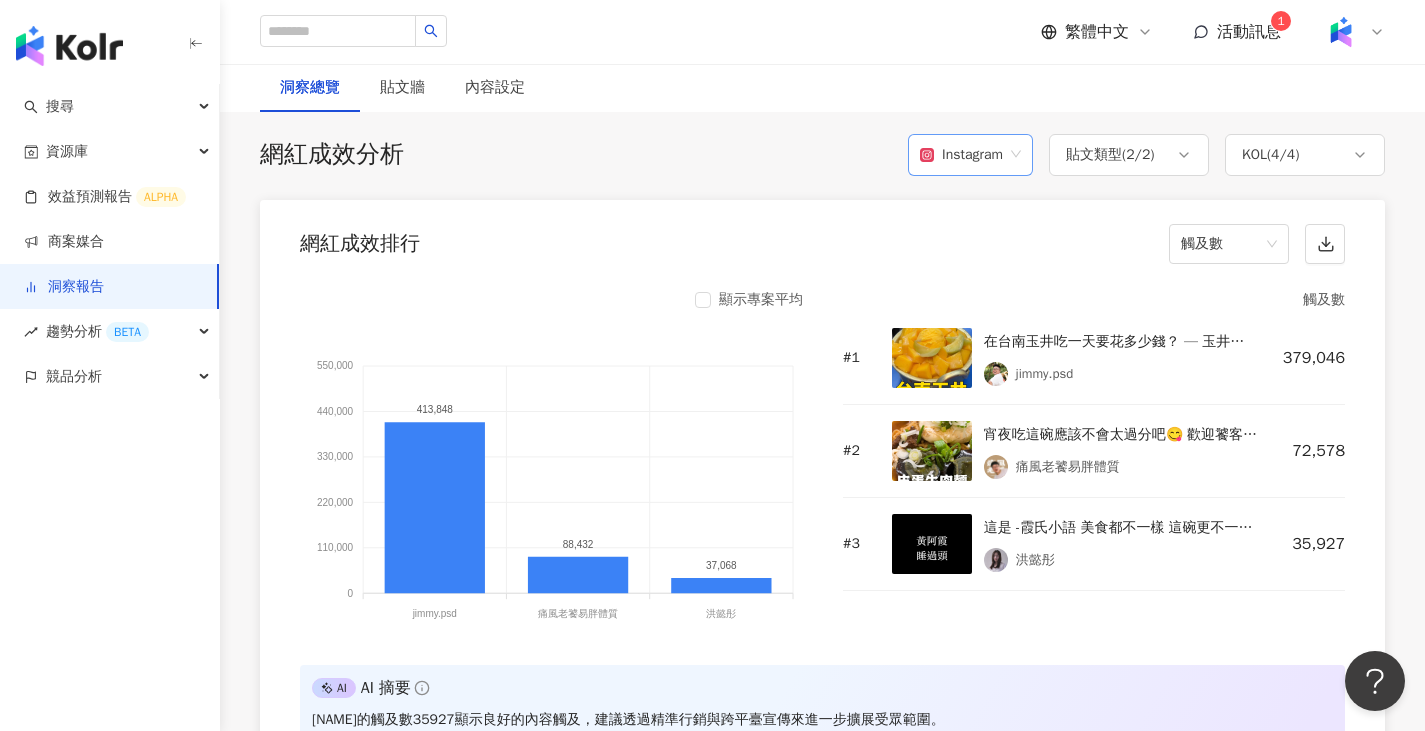 click on "Instagram" at bounding box center (970, 155) 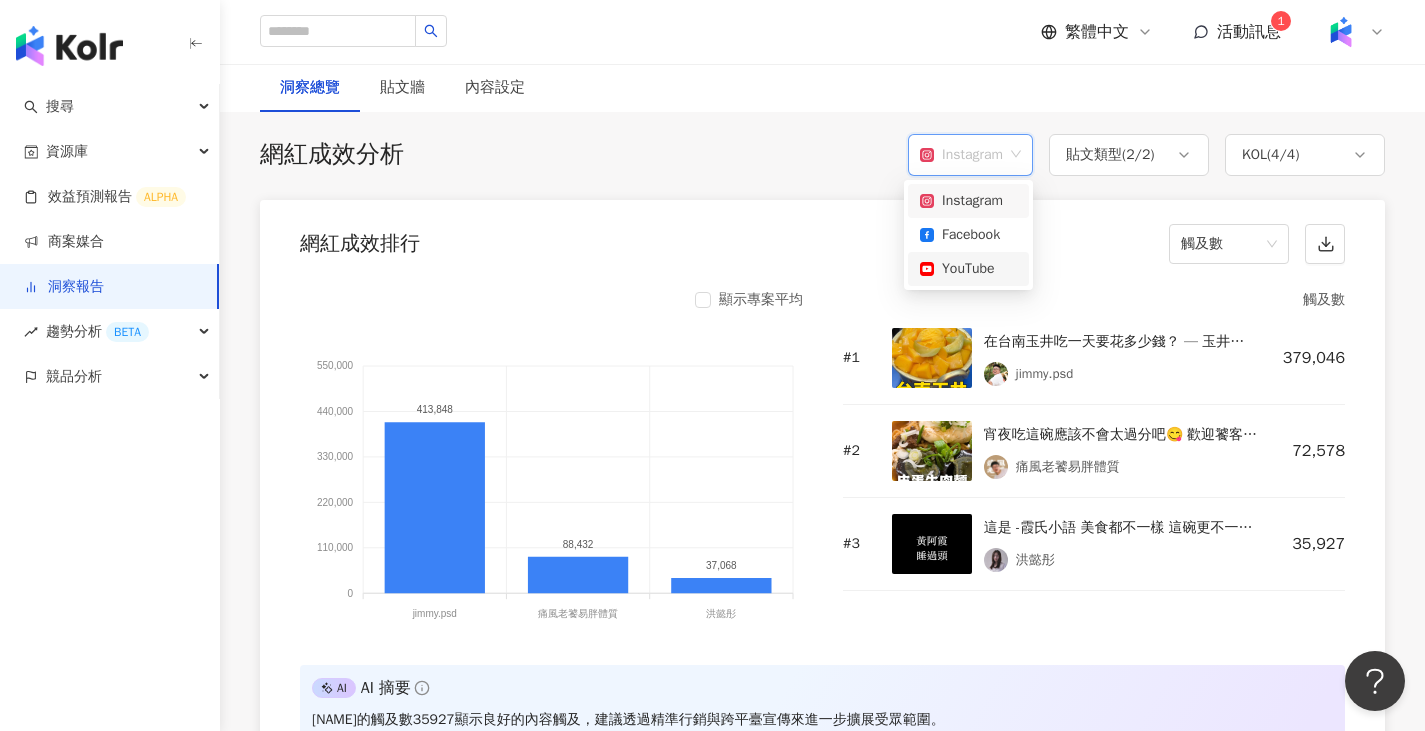 click on "YouTube" at bounding box center [968, 269] 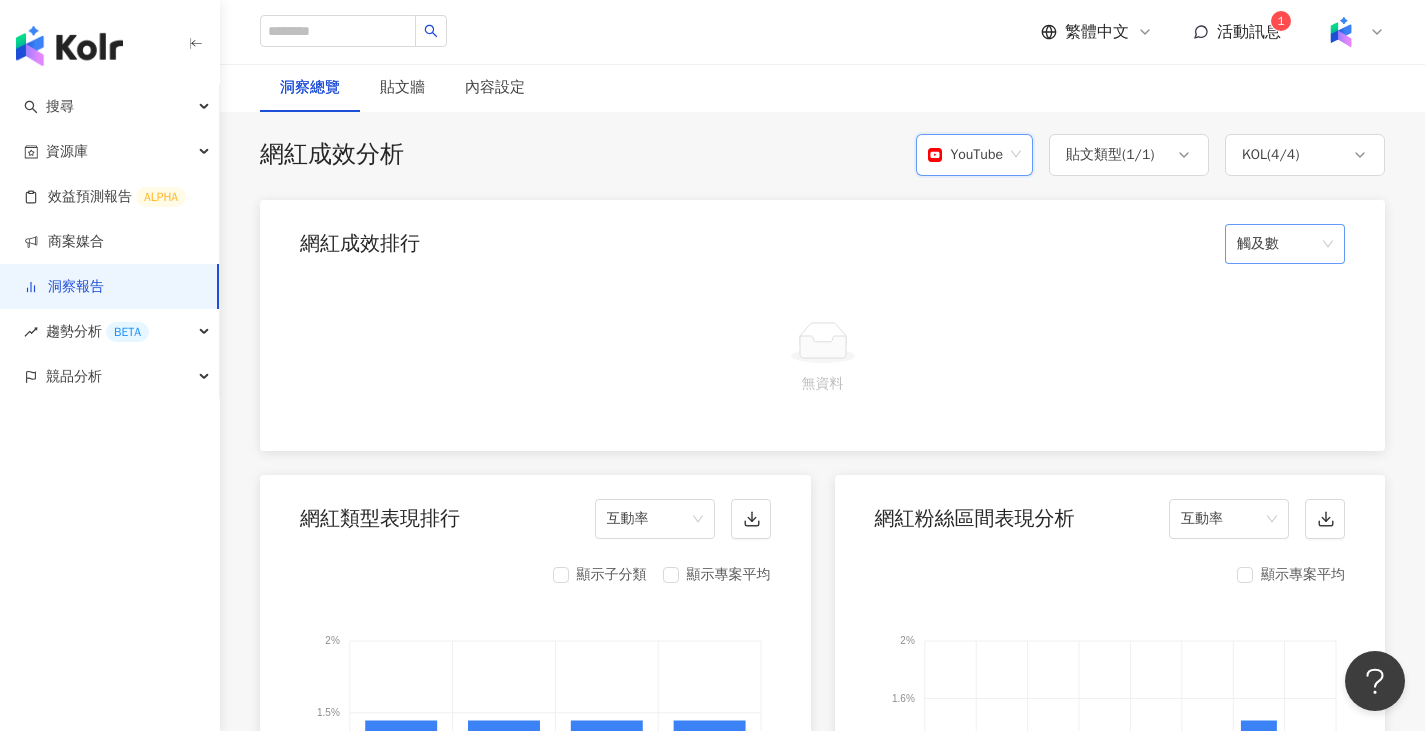 click on "觸及數" at bounding box center [1285, 244] 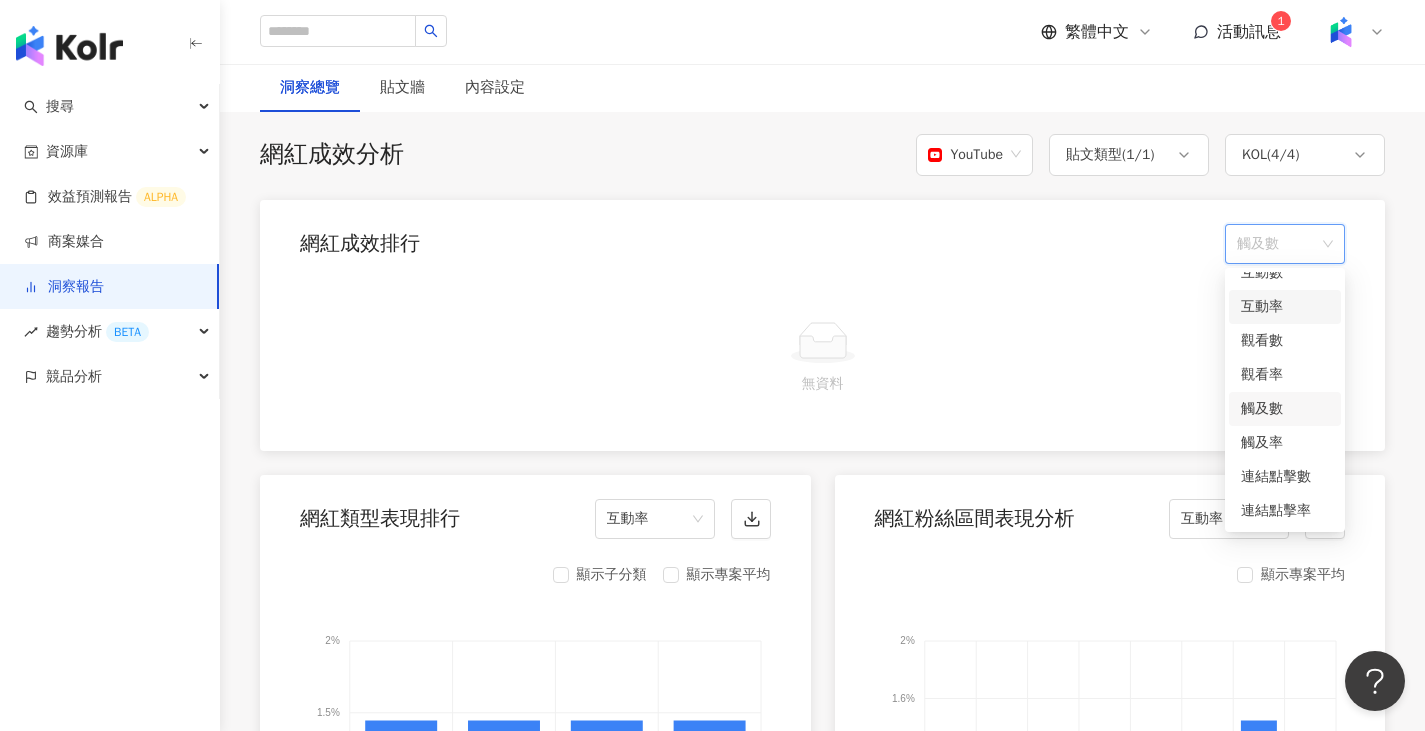 click on "互動率" at bounding box center (1285, 307) 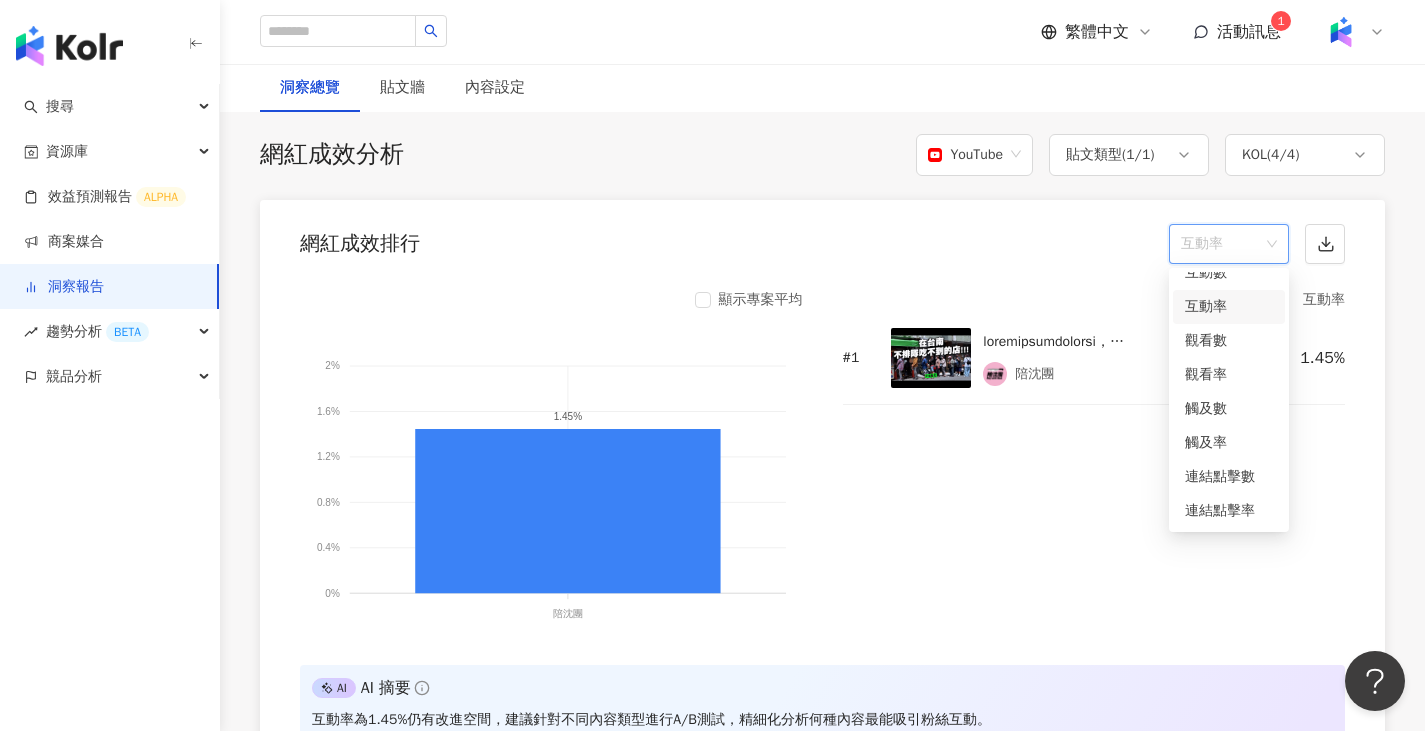 click on "互動率" at bounding box center (1229, 244) 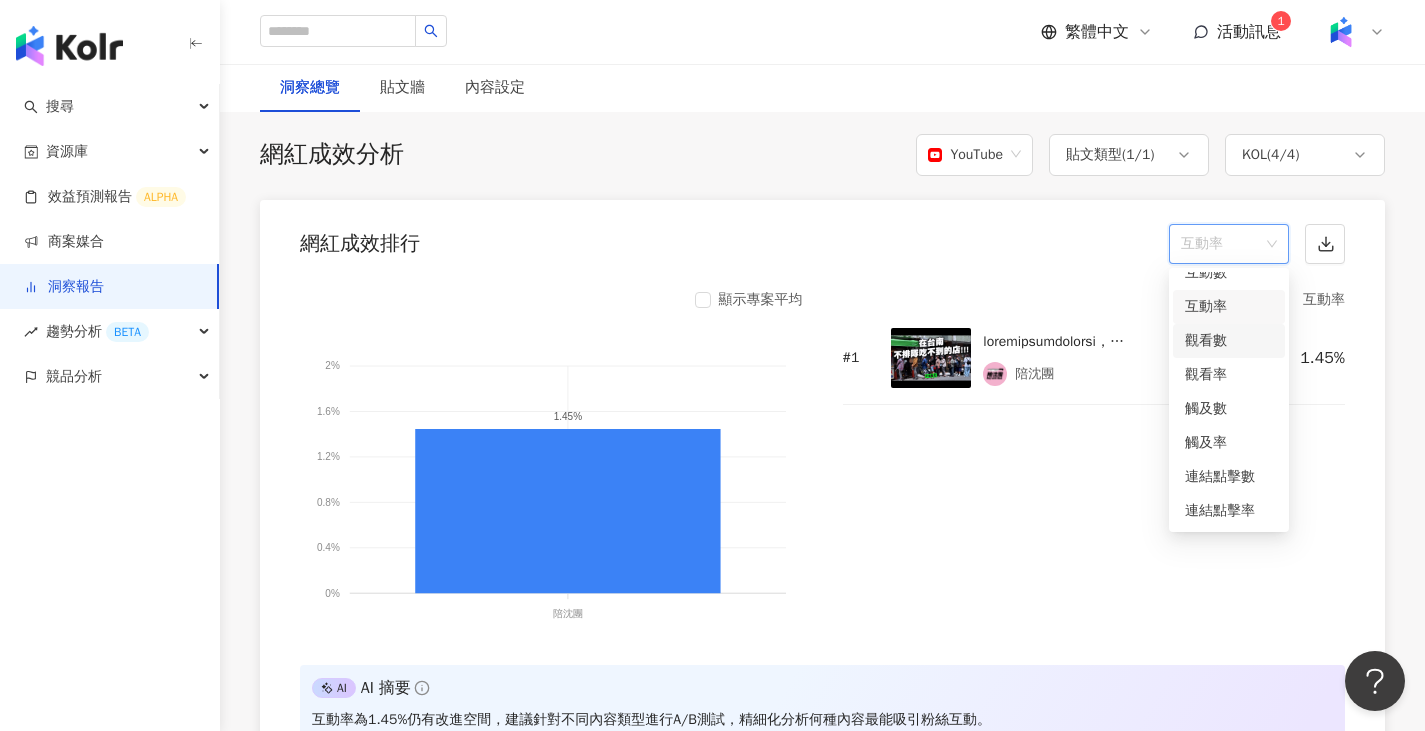 click on "觀看數" at bounding box center [1229, 341] 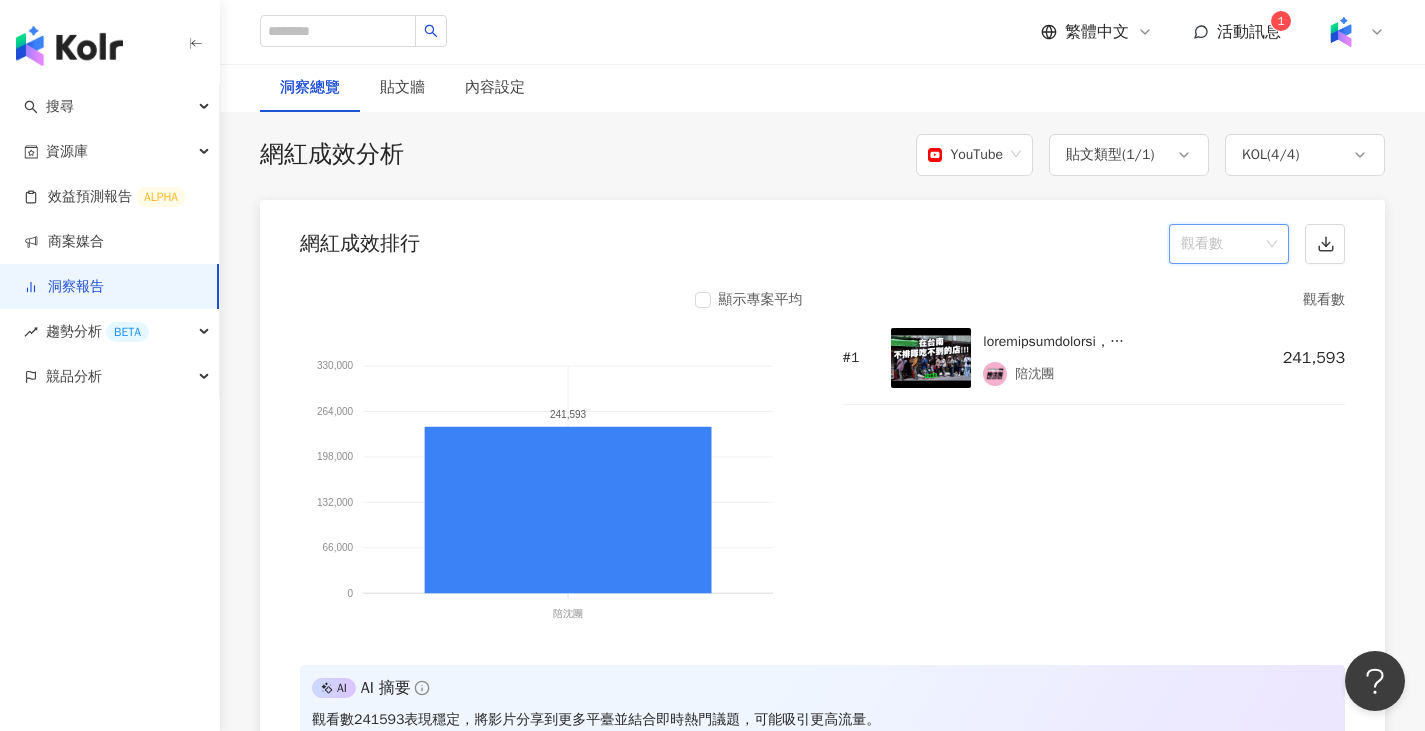 click on "觀看數" at bounding box center [1229, 244] 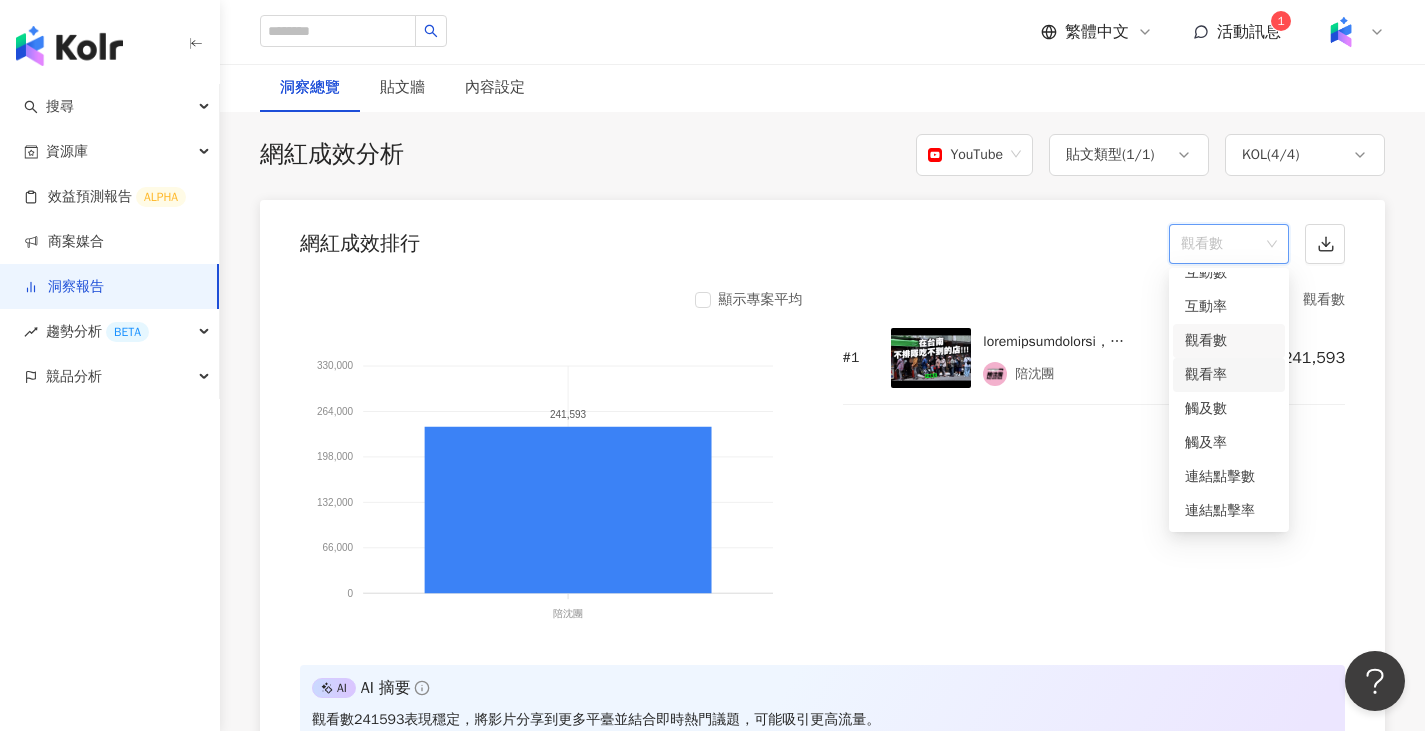 click on "觀看率" at bounding box center [1229, 375] 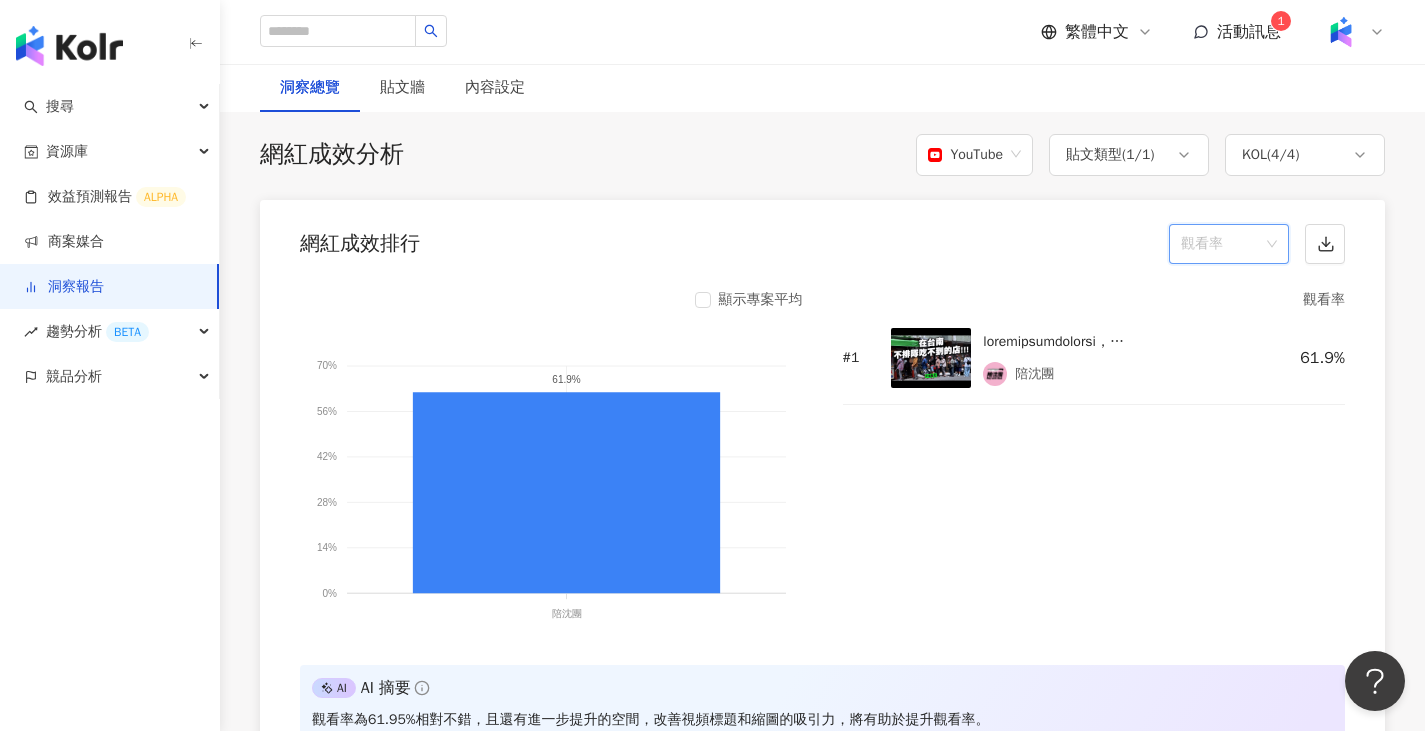 click on "觀看率" at bounding box center [1229, 244] 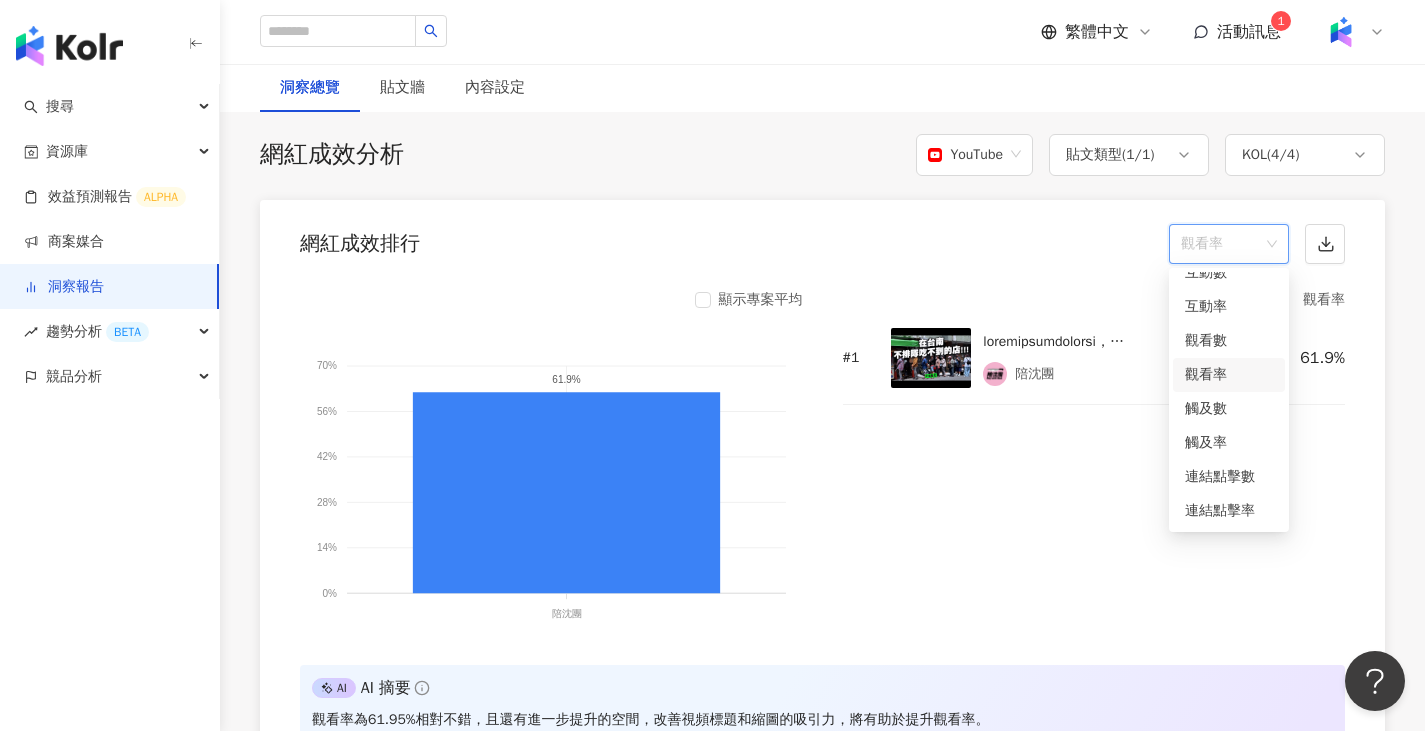 click on "觀看率" at bounding box center (1229, 244) 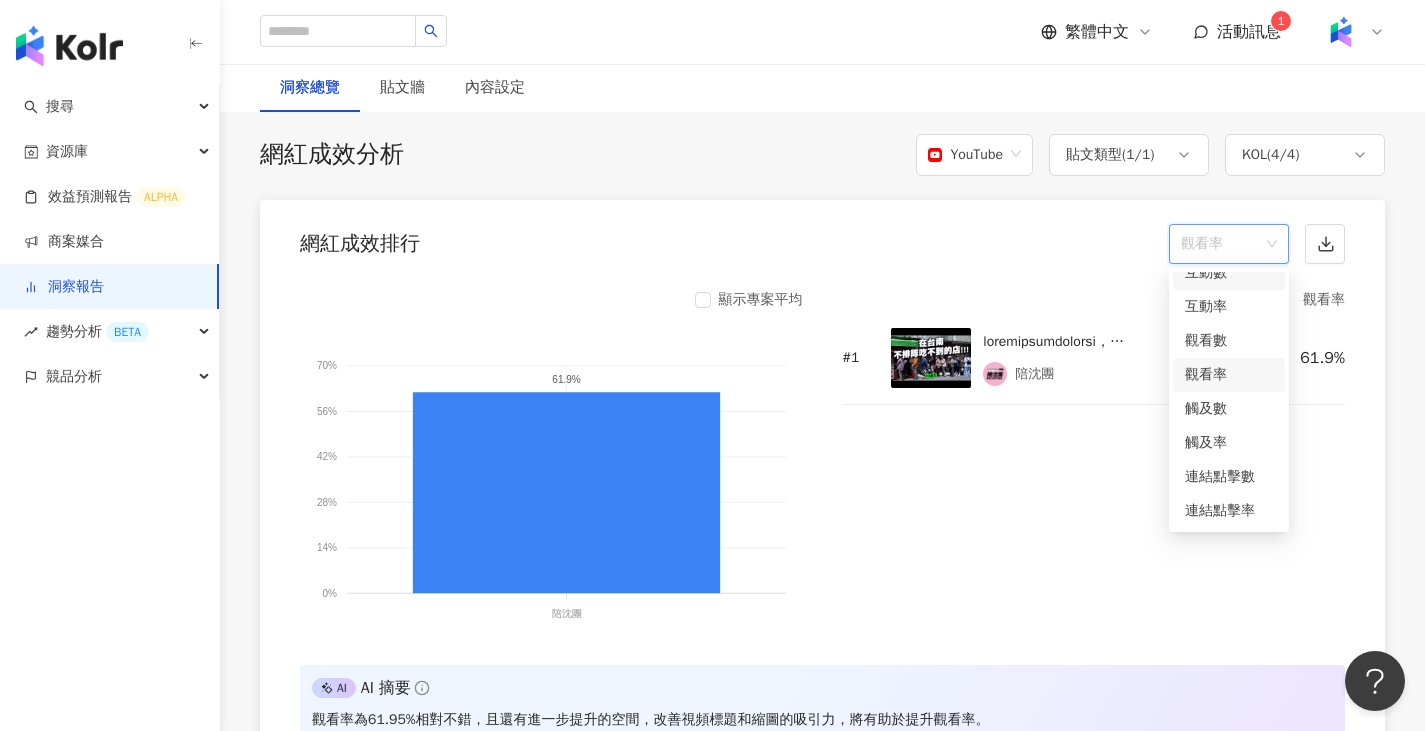 click on "互動數" at bounding box center (1229, 273) 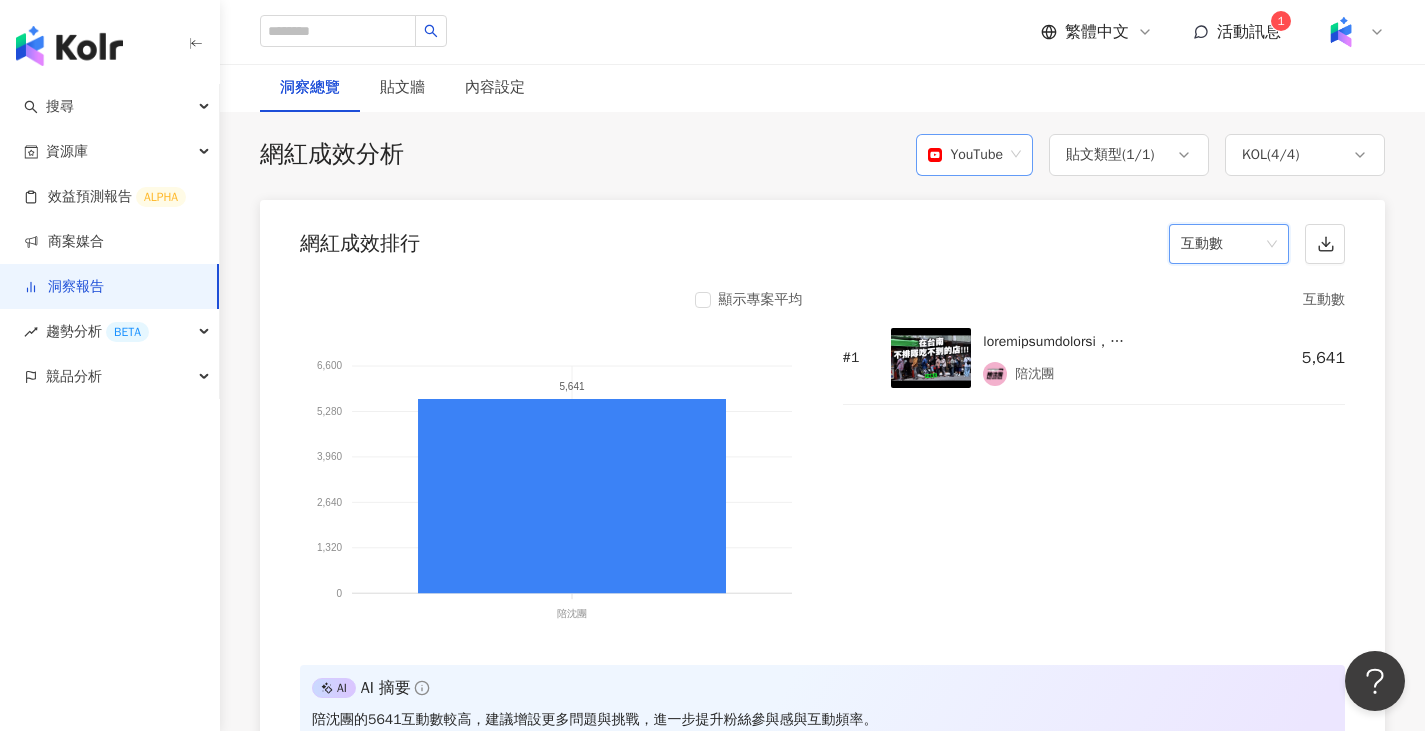 click on "YouTube" at bounding box center (965, 155) 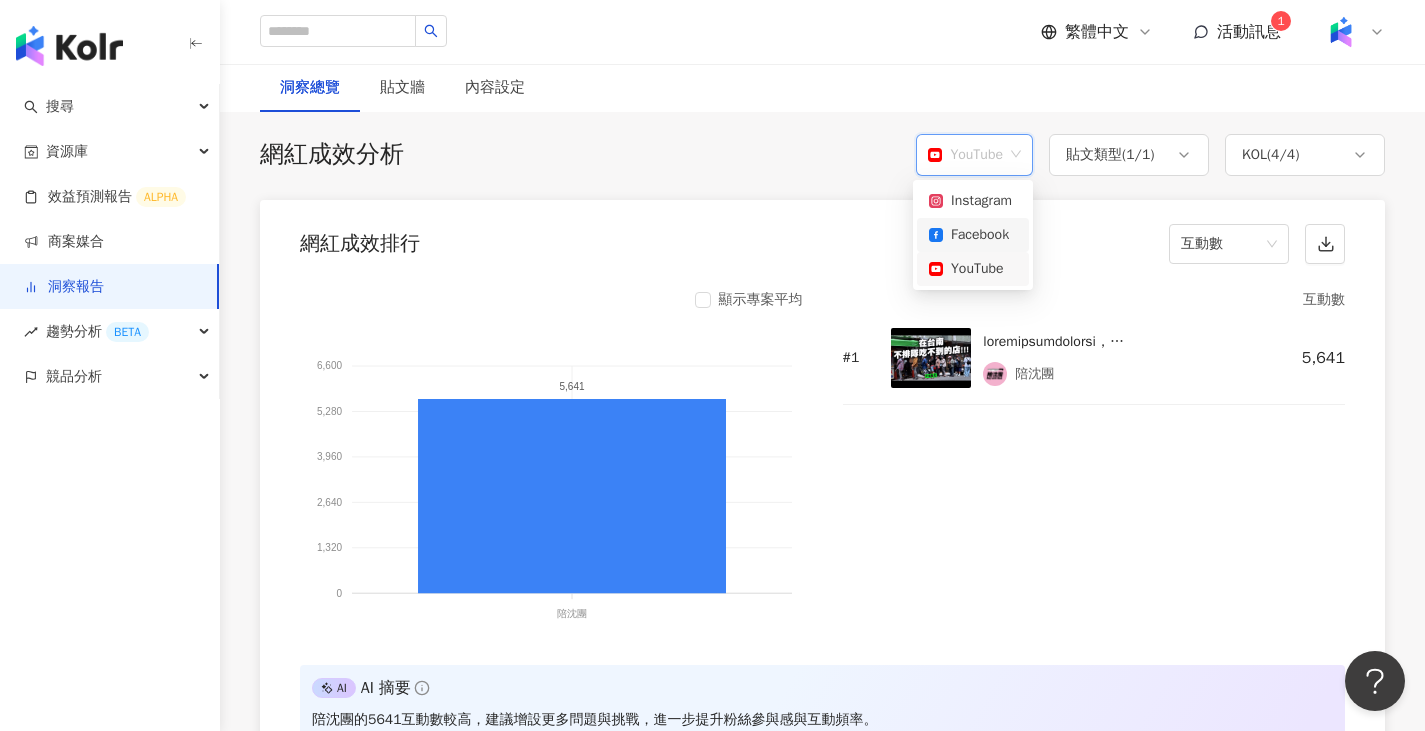 click on "Facebook" at bounding box center [973, 235] 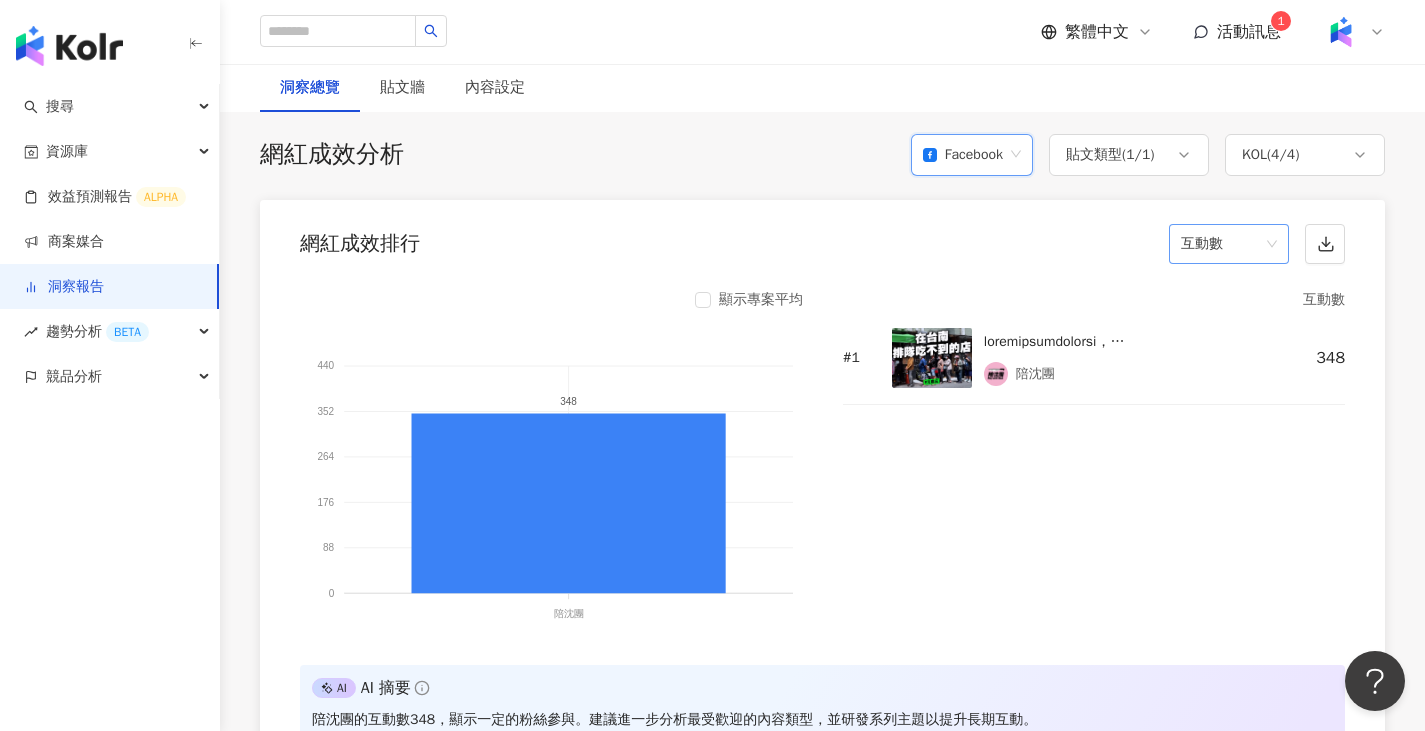 click on "互動數" at bounding box center (1257, 244) 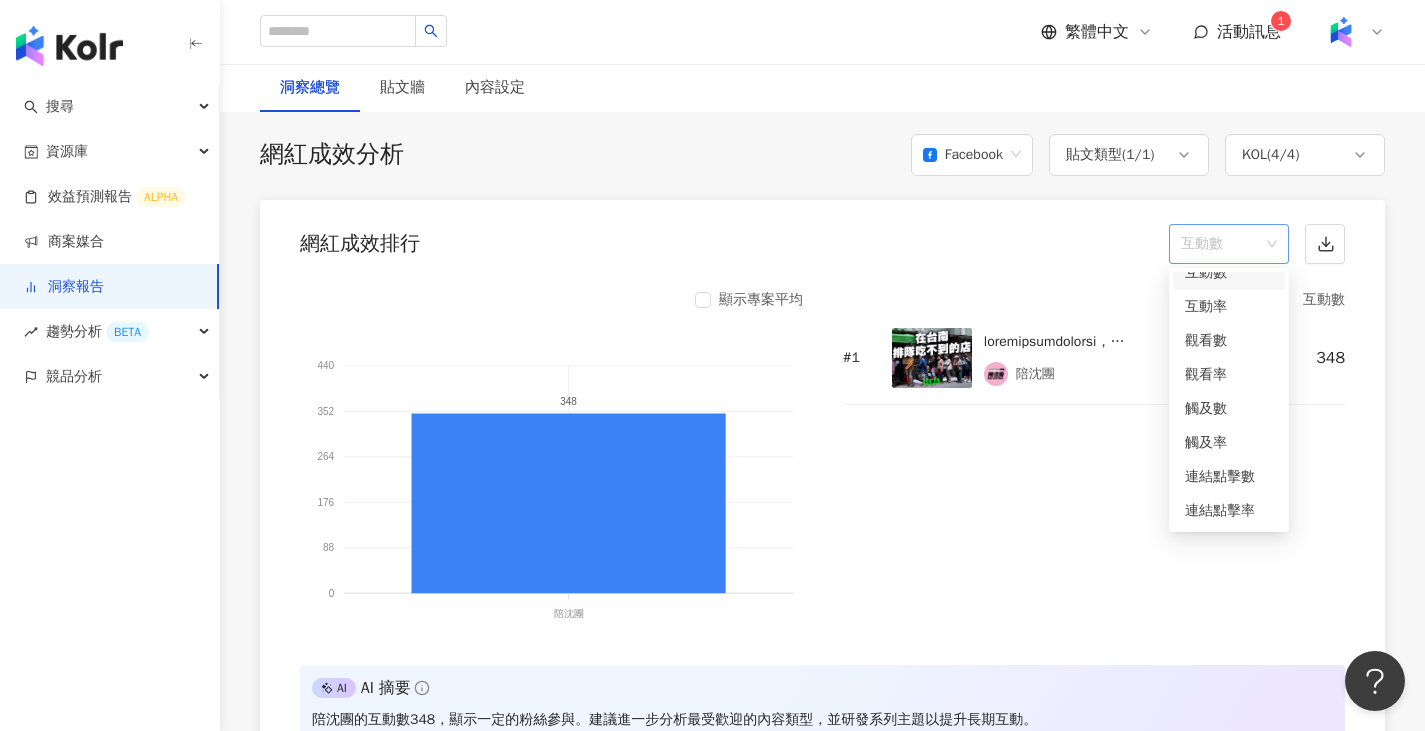 click on "互動數" at bounding box center [1229, 244] 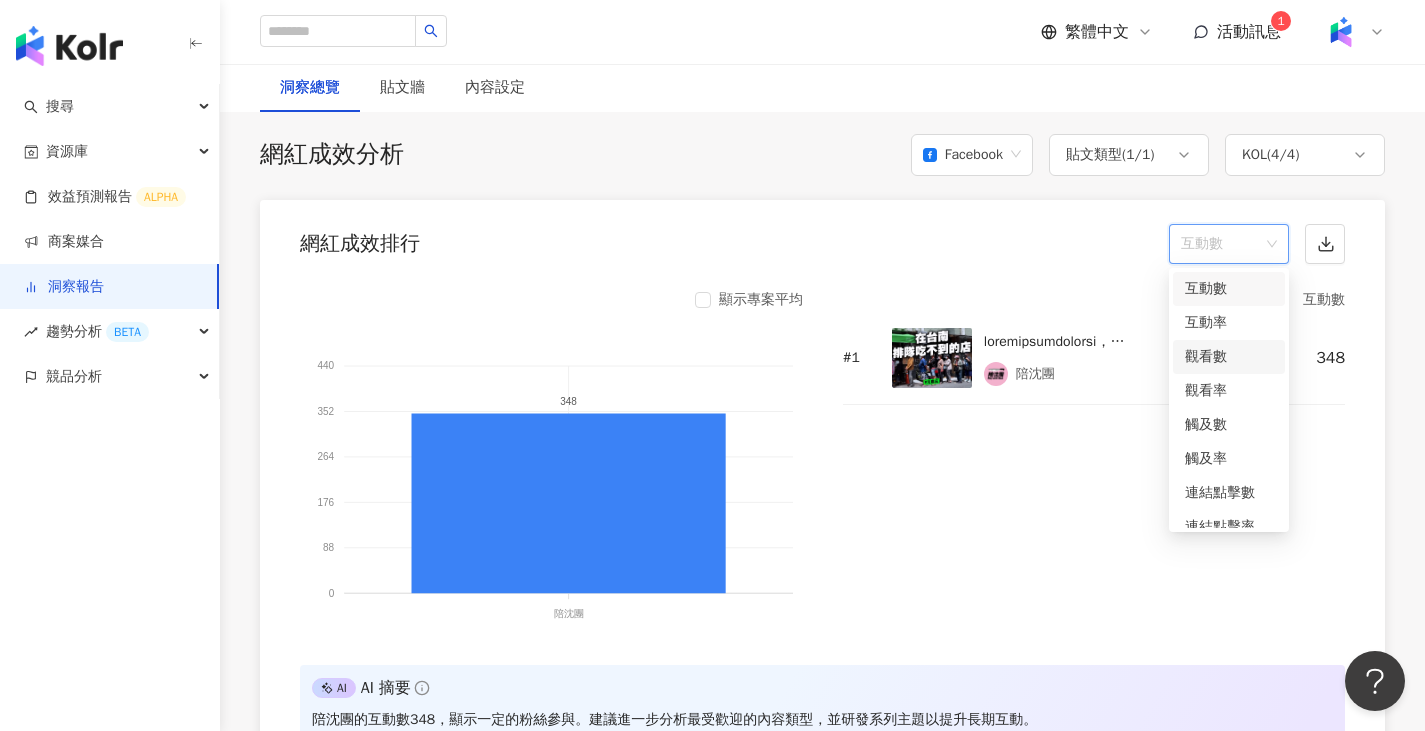 click on "觀看數" at bounding box center [1229, 357] 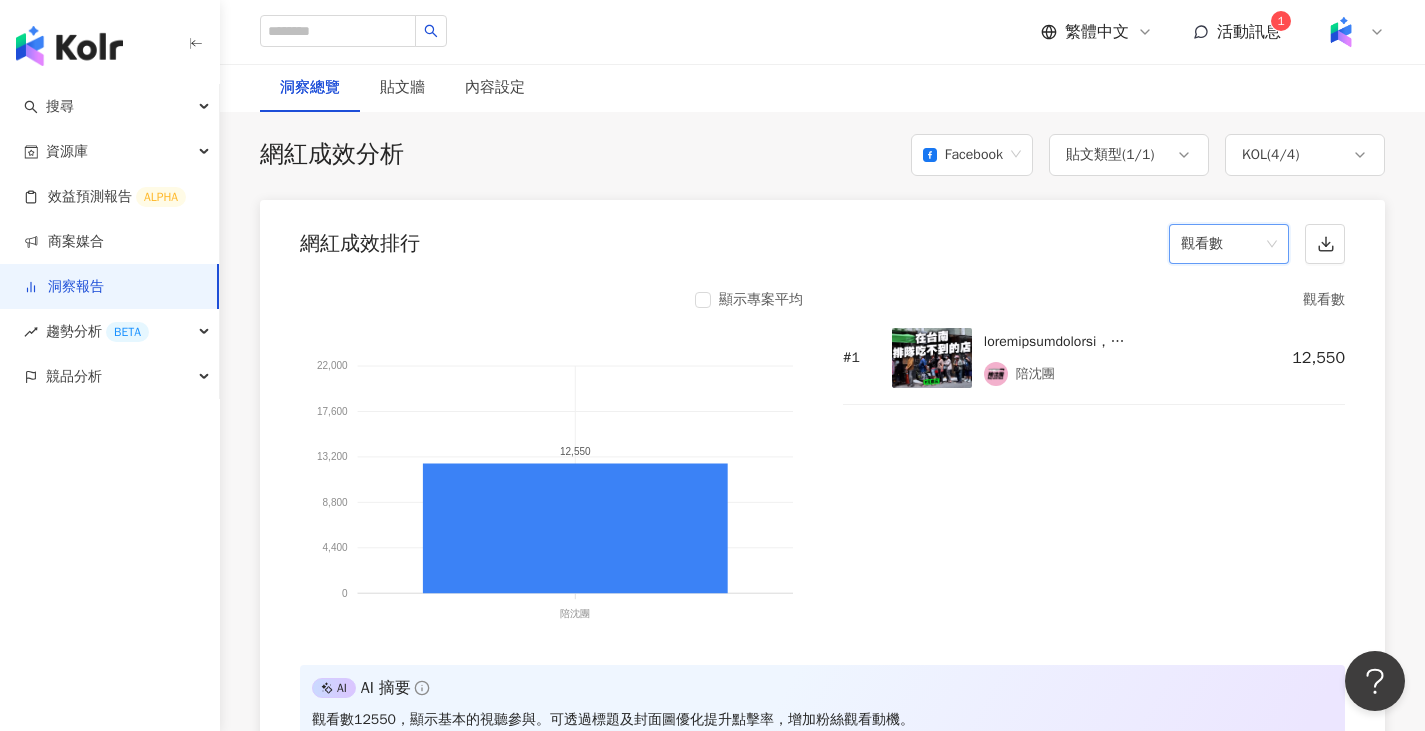 click on "觀看數" at bounding box center (1229, 244) 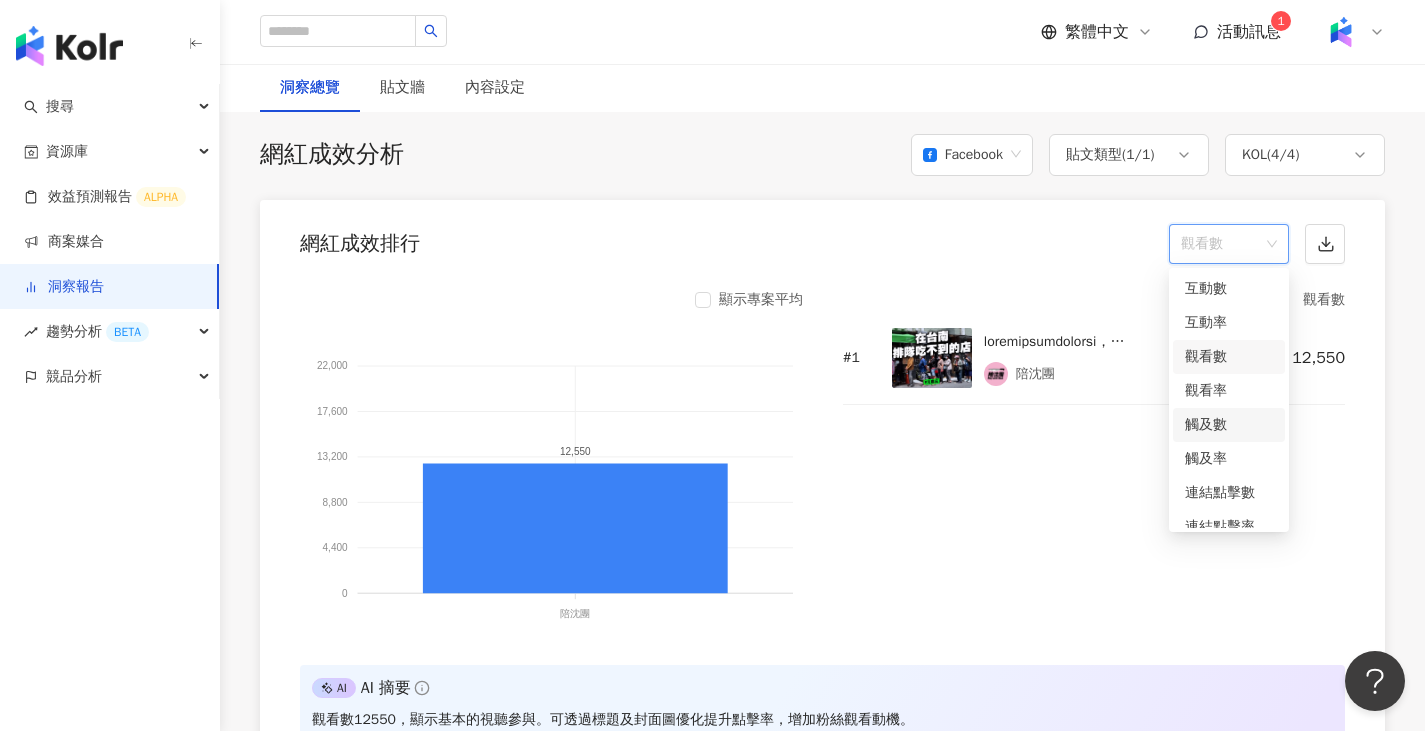 click on "觸及數" at bounding box center (1229, 425) 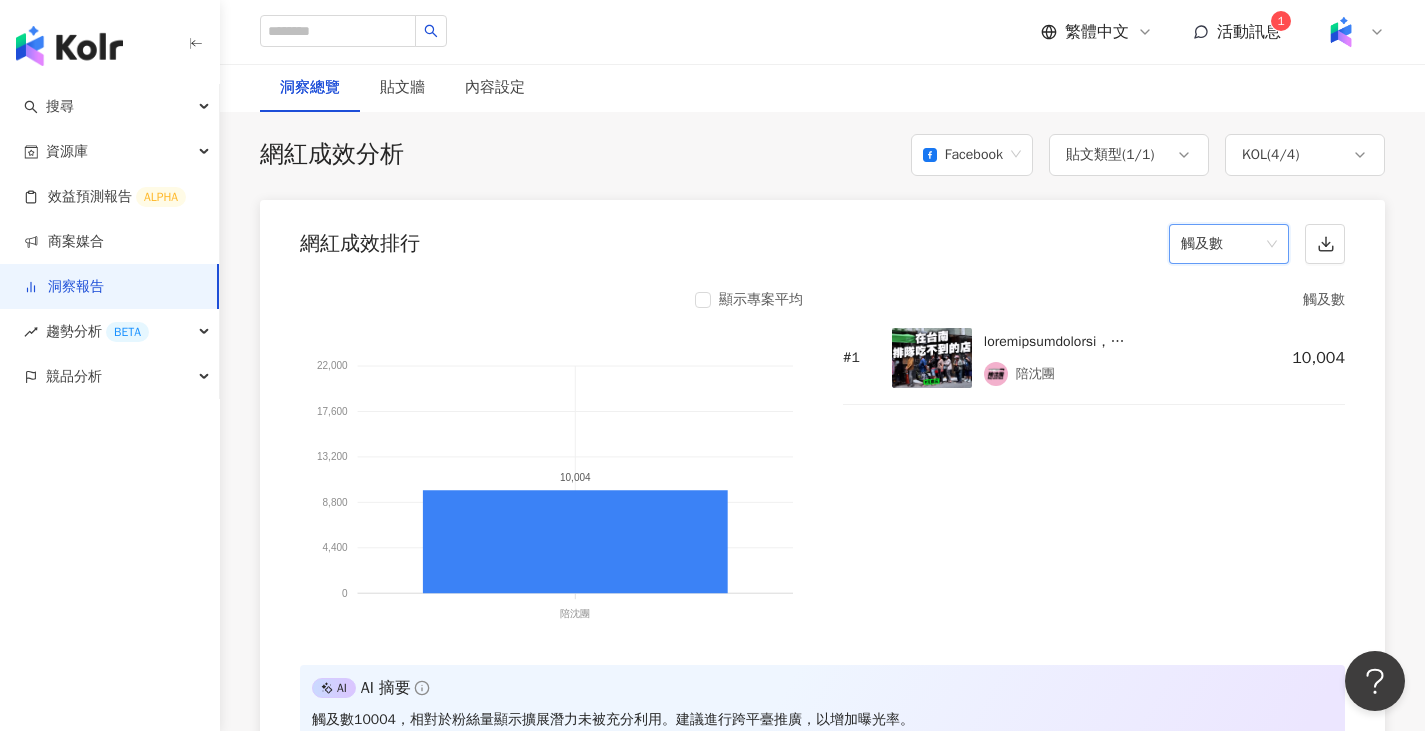 click on "觸及數" at bounding box center (1094, 300) 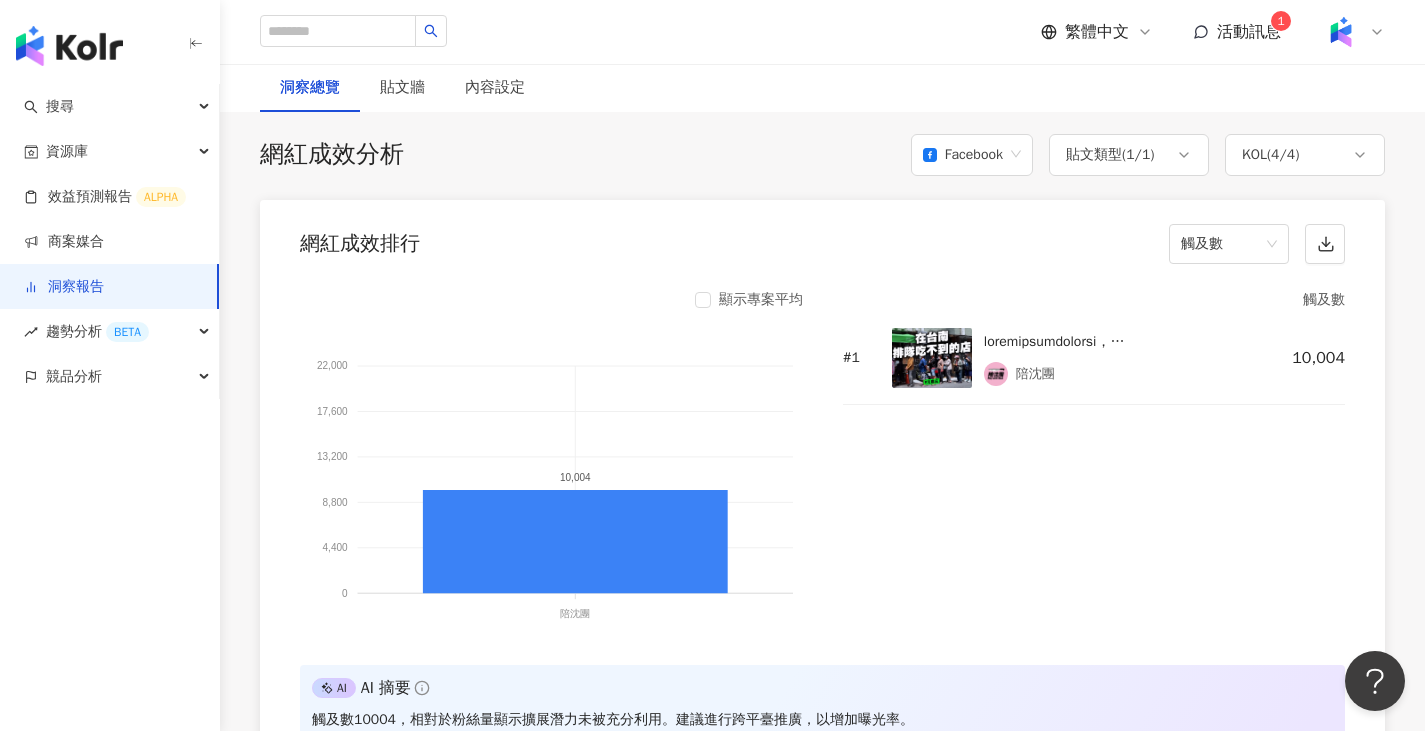 click on "顯示專案平均 22,000 22,000 17,600 17,600 13,200 13,200 8,800 8,800 4,400 4,400 0 0 10,004 陪沈團 陪沈團 觸及數 # 1 陪沈團 10,004 AI AI 摘要 觸及數10004，相對於粉絲量顯示擴展潛力未被充分利用。建議進行跨平臺推廣，以增加曝光率。" at bounding box center [822, 521] 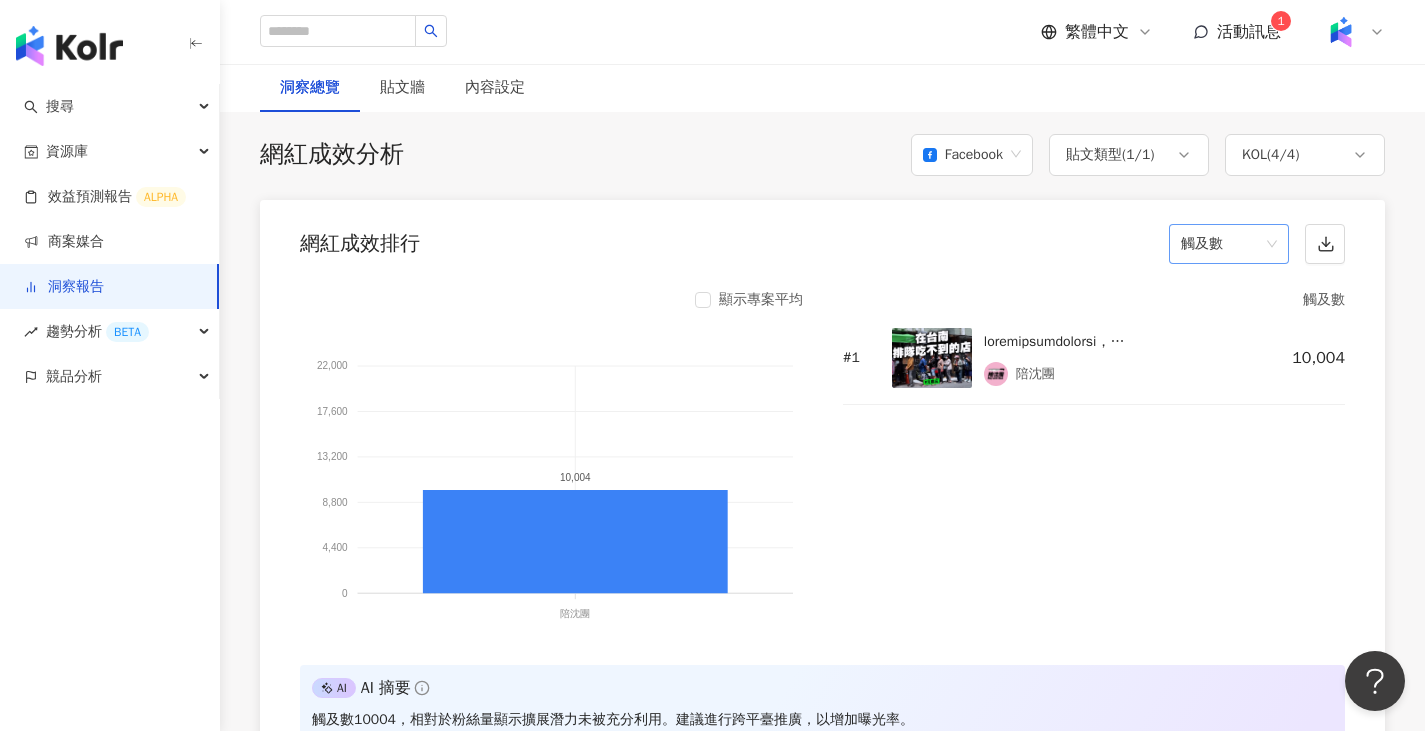 click on "觸及數" at bounding box center [1229, 244] 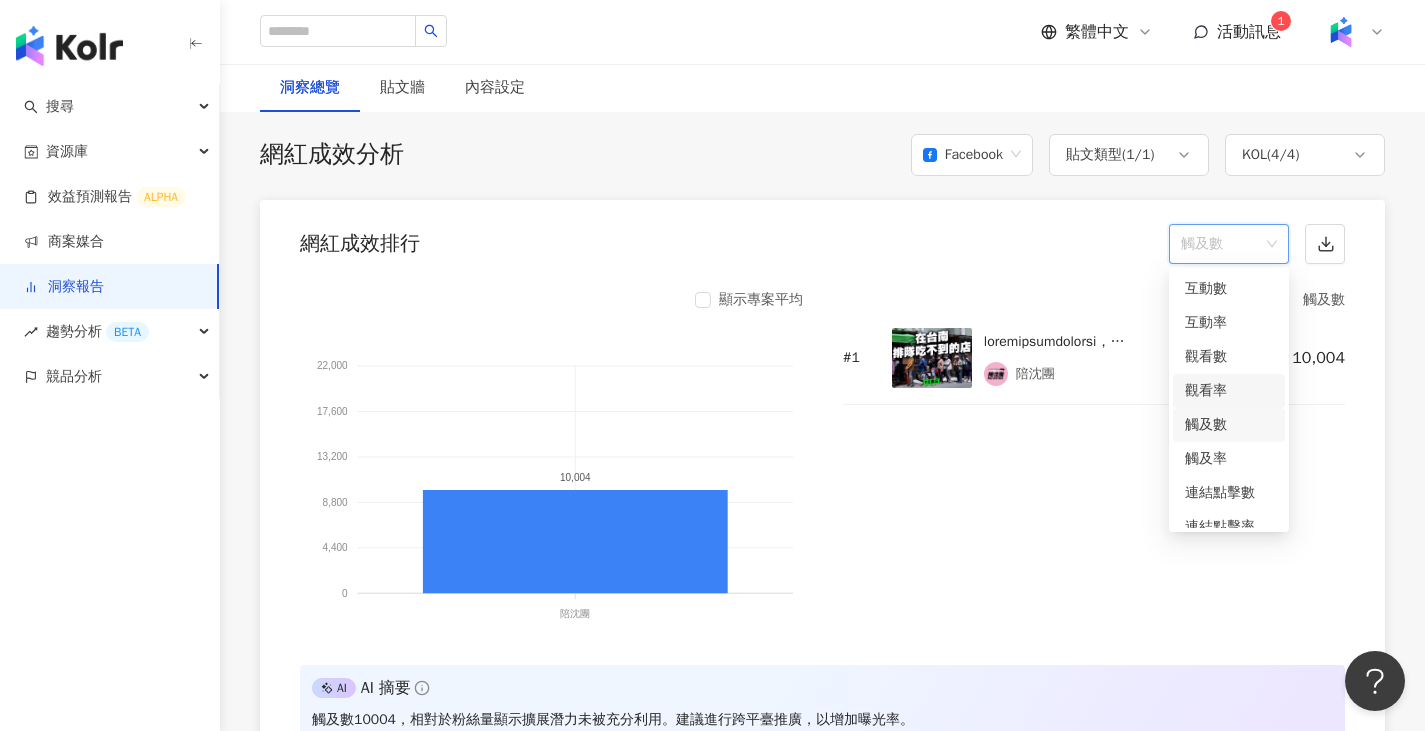 click on "觀看率" at bounding box center (1229, 391) 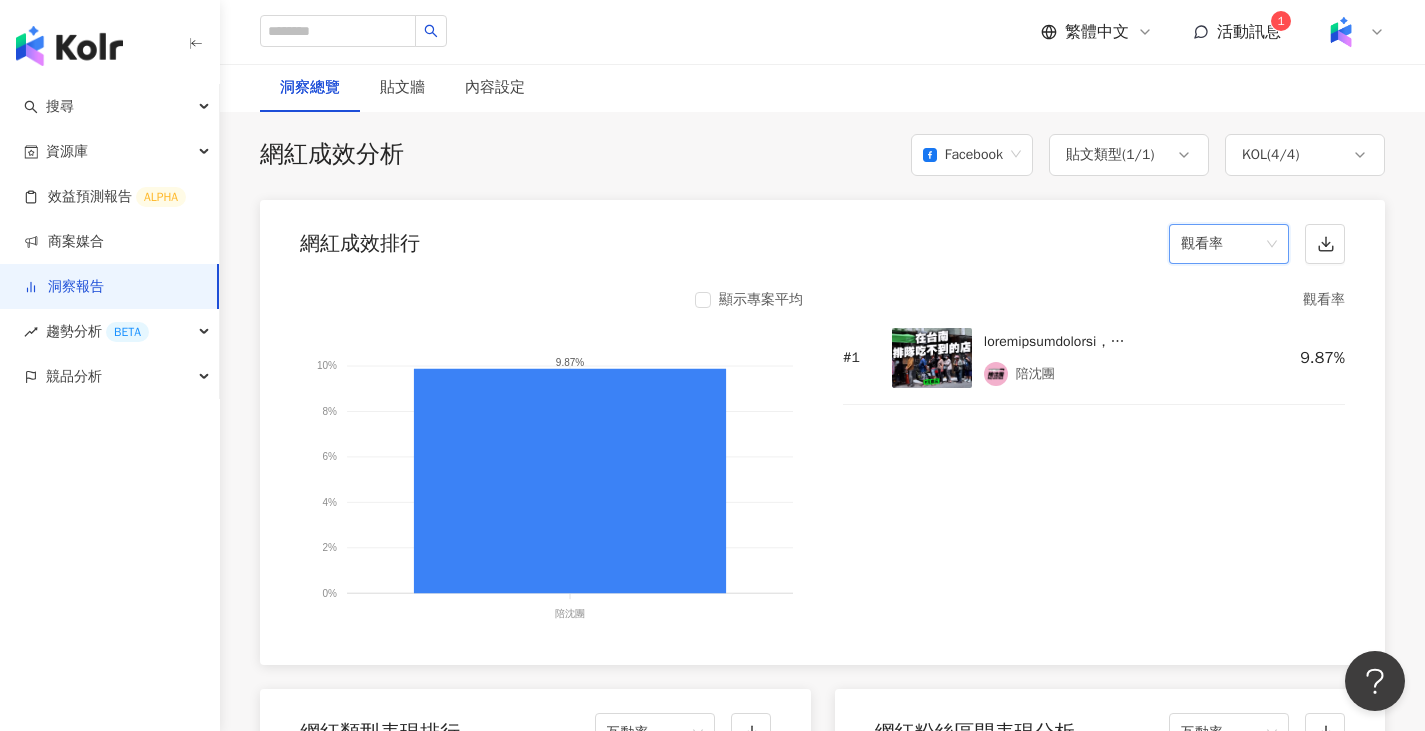 click on "觀看率" at bounding box center [1229, 244] 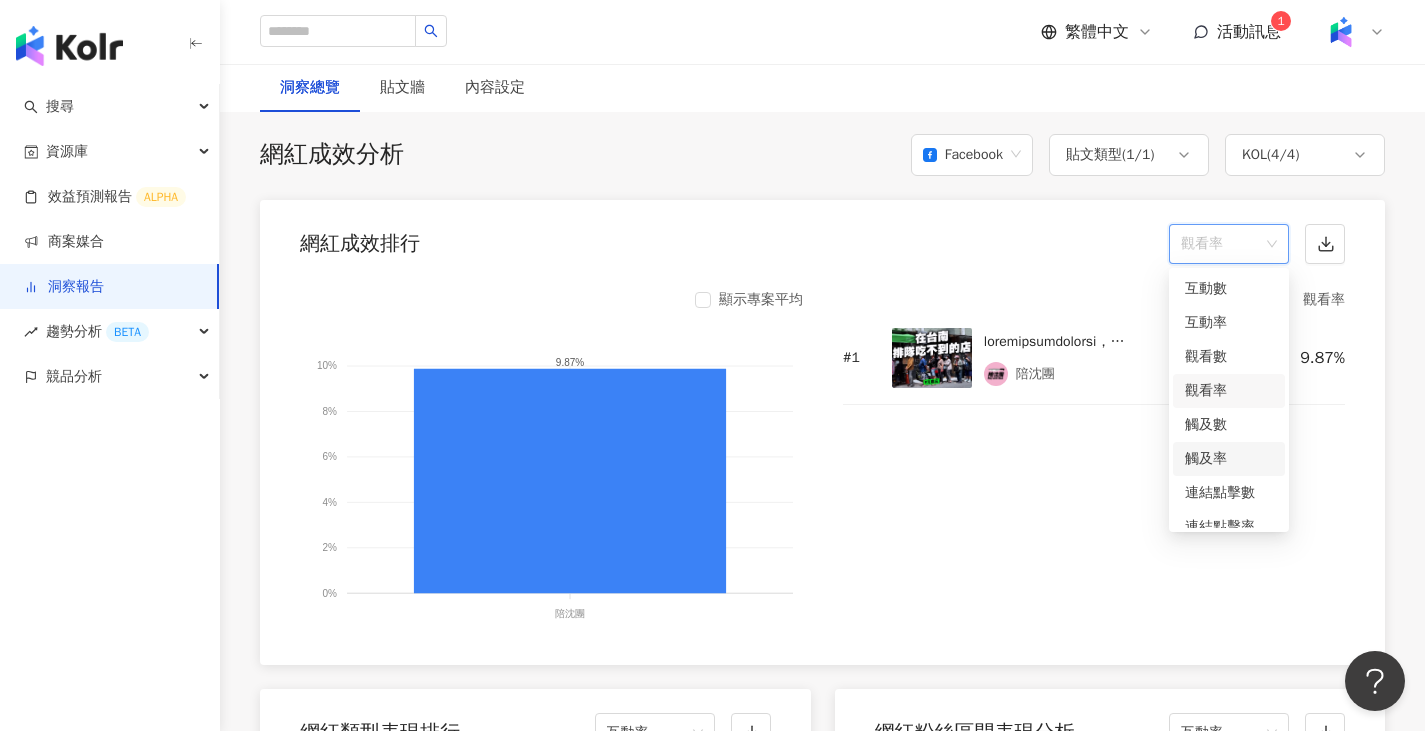 click on "觸及率" at bounding box center (1229, 459) 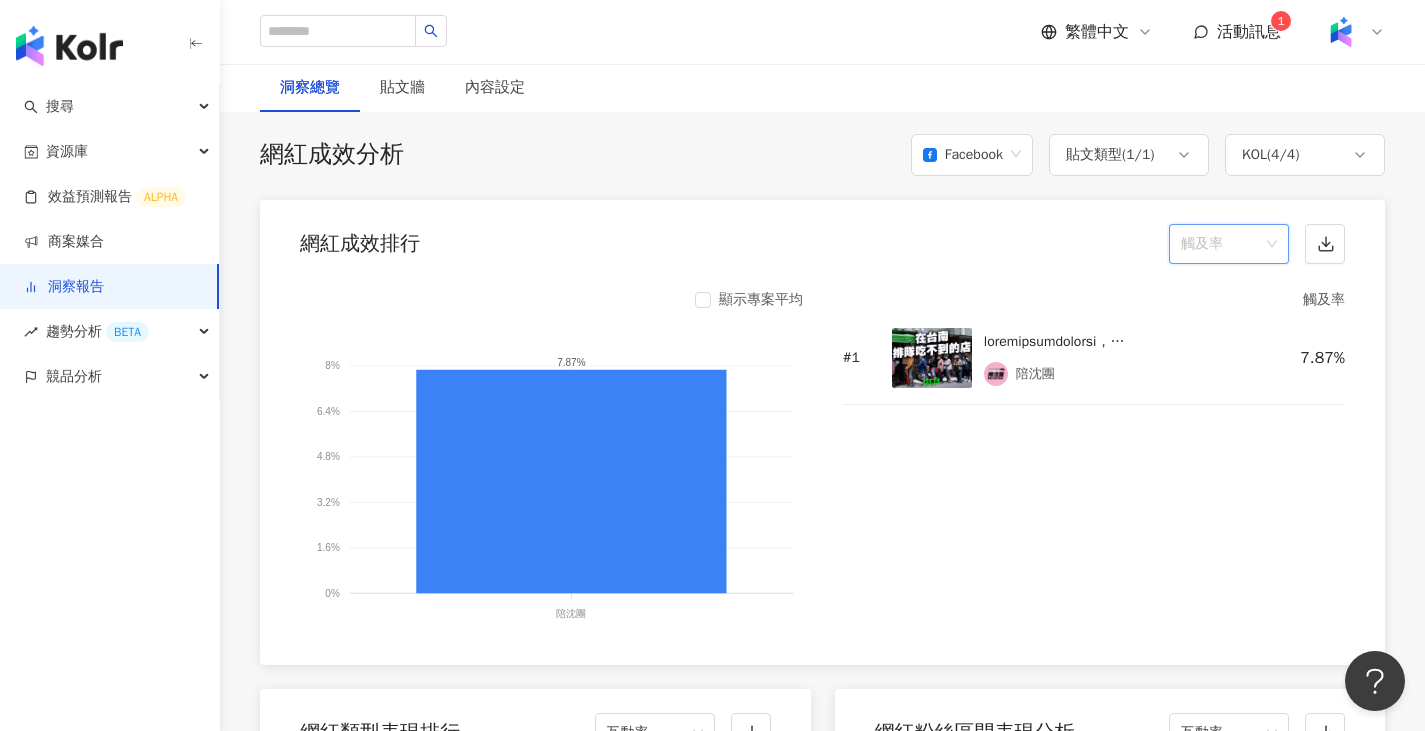 click on "觸及率" at bounding box center (1229, 244) 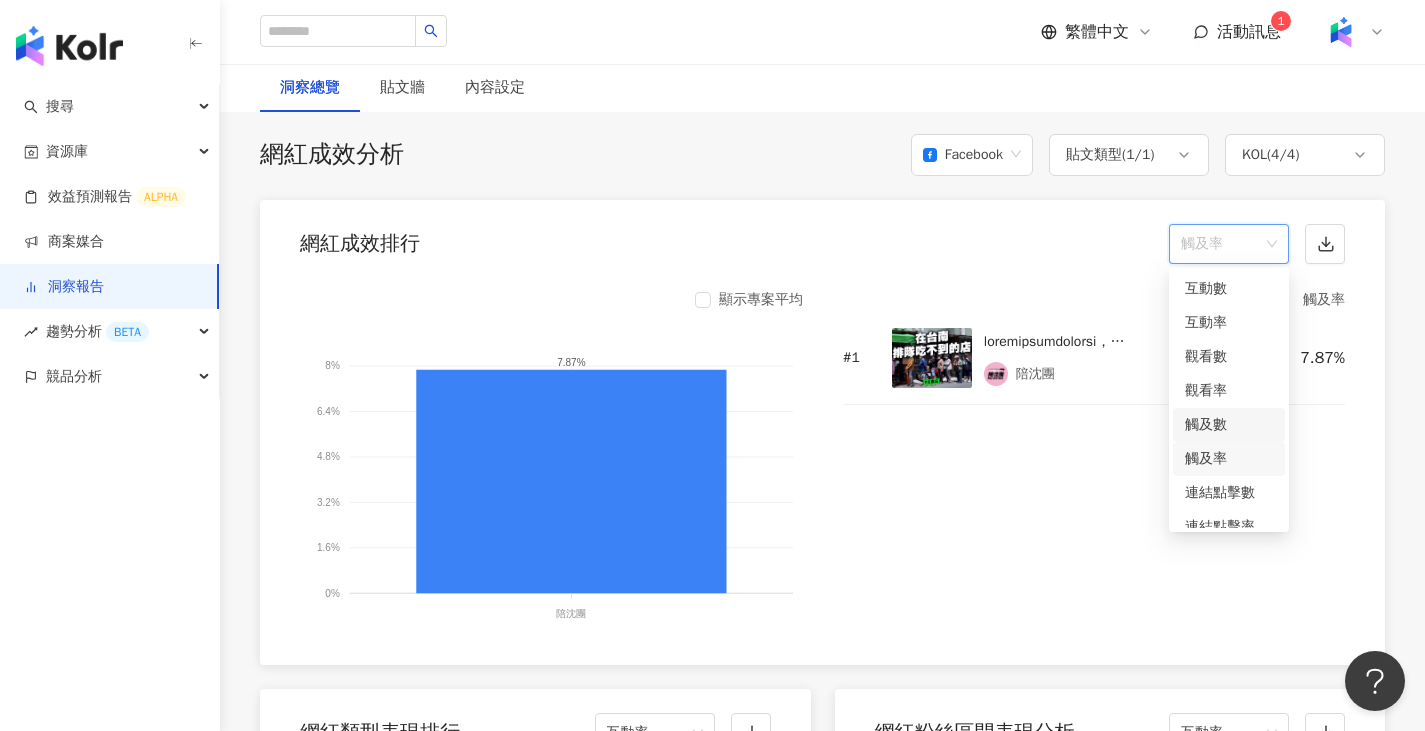 click on "觸及數" at bounding box center (1229, 425) 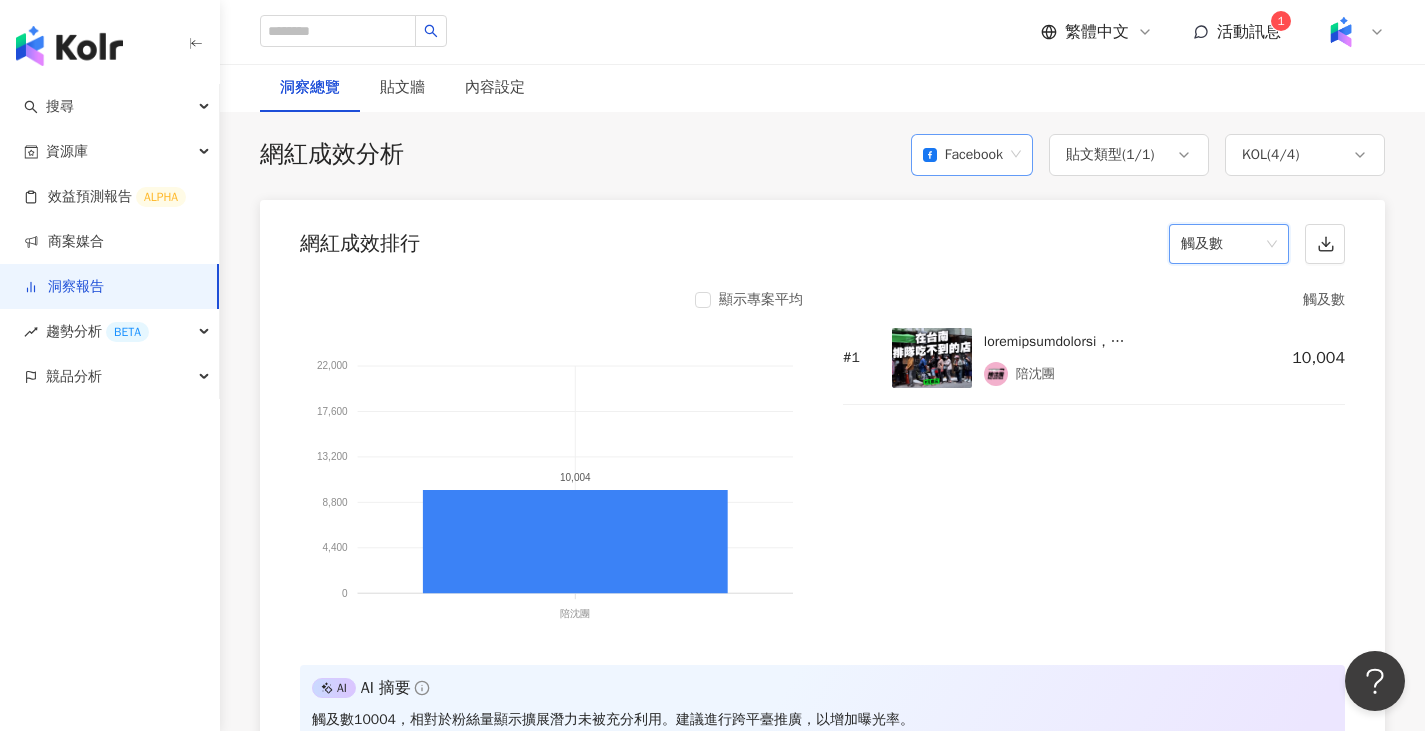 click on "Facebook" at bounding box center [972, 155] 